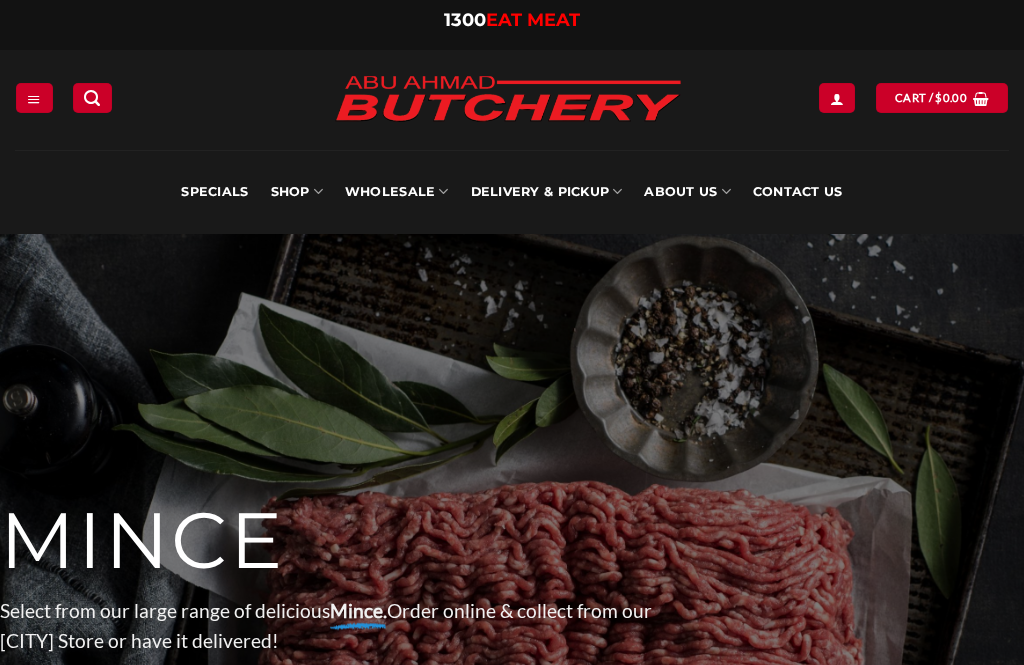 scroll, scrollTop: 0, scrollLeft: 0, axis: both 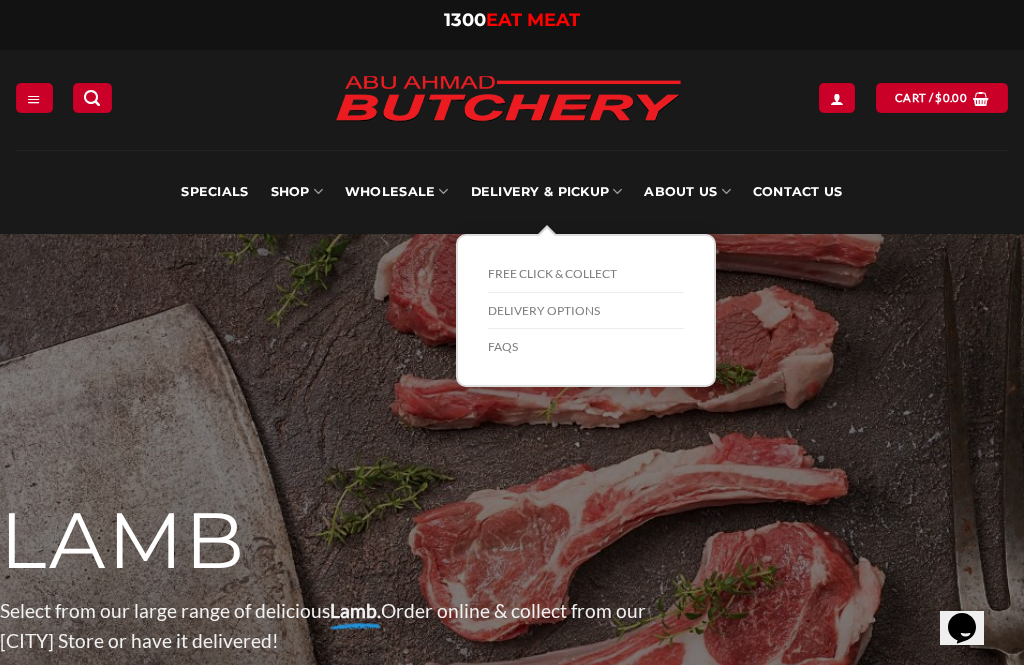 click on "Delivery Options" at bounding box center (586, 311) 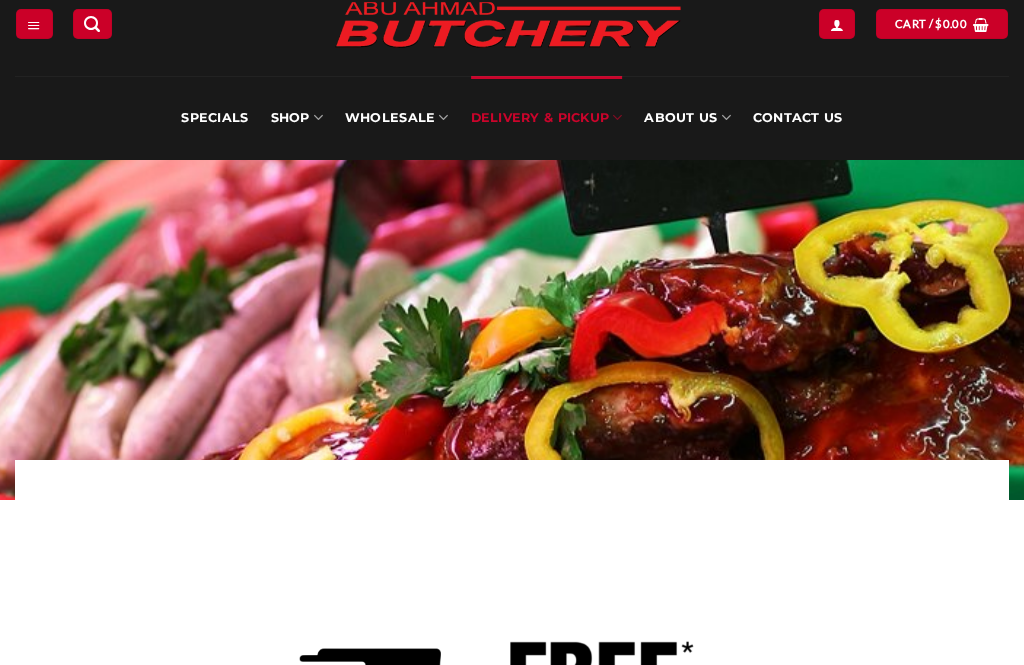 scroll, scrollTop: 245, scrollLeft: 0, axis: vertical 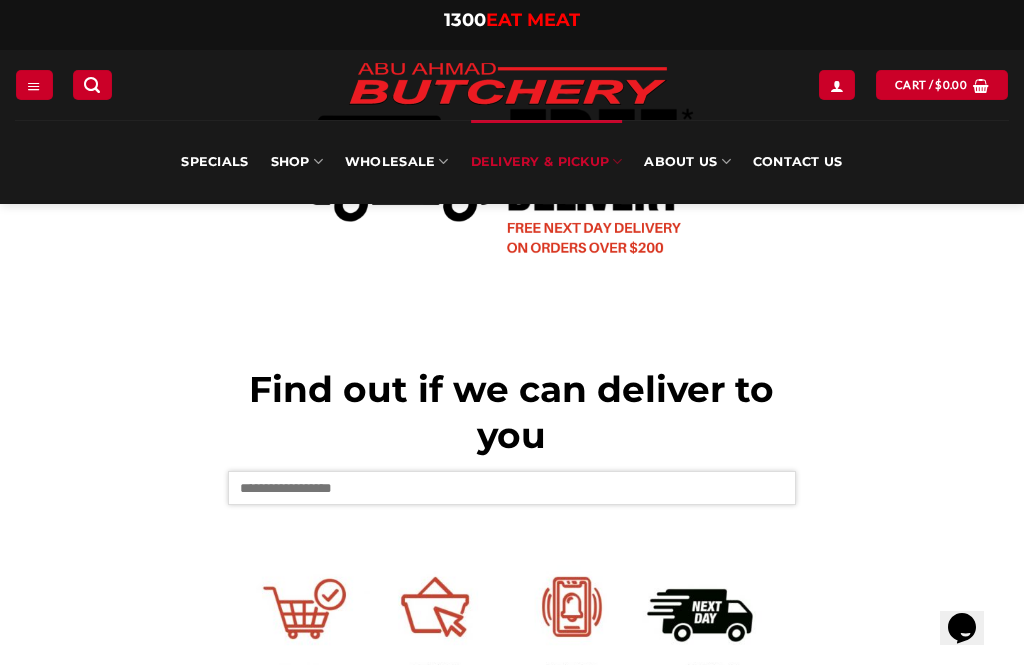 click at bounding box center [511, 488] 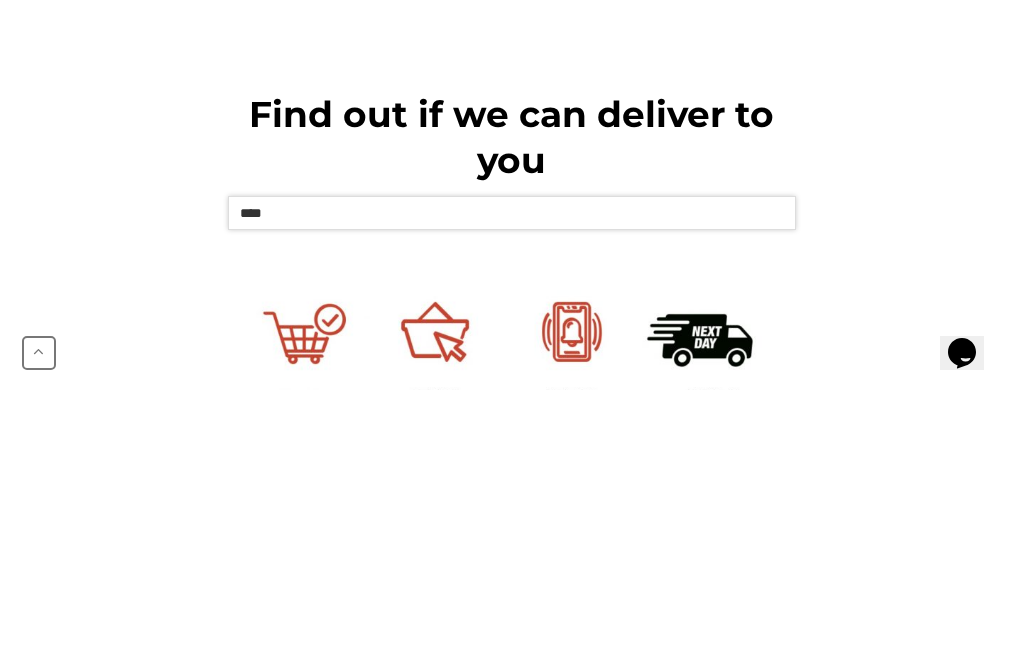 type on "****" 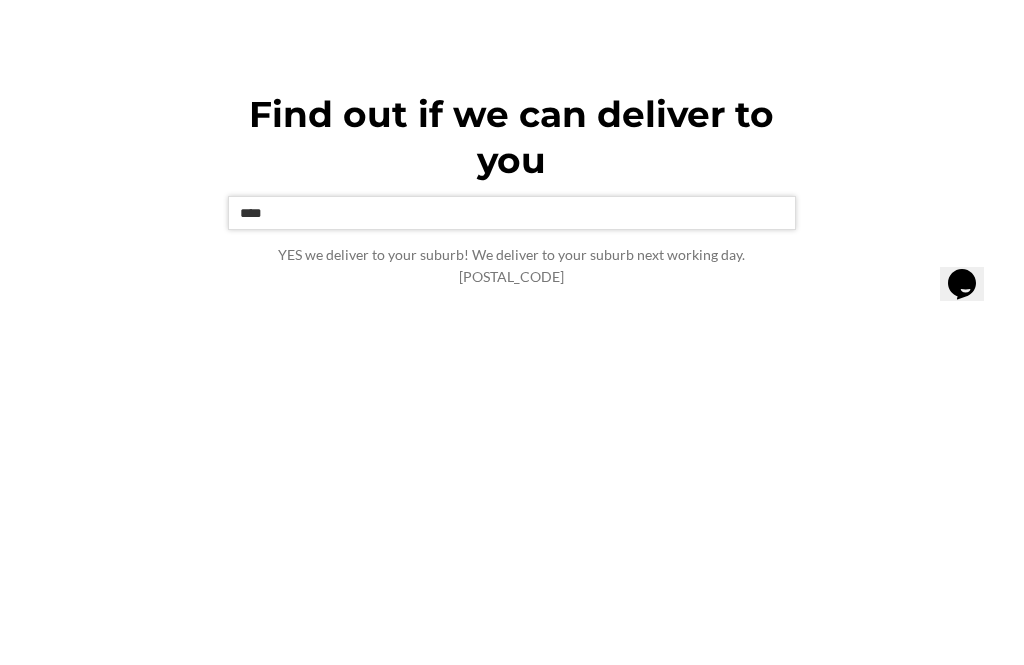 scroll, scrollTop: 0, scrollLeft: 0, axis: both 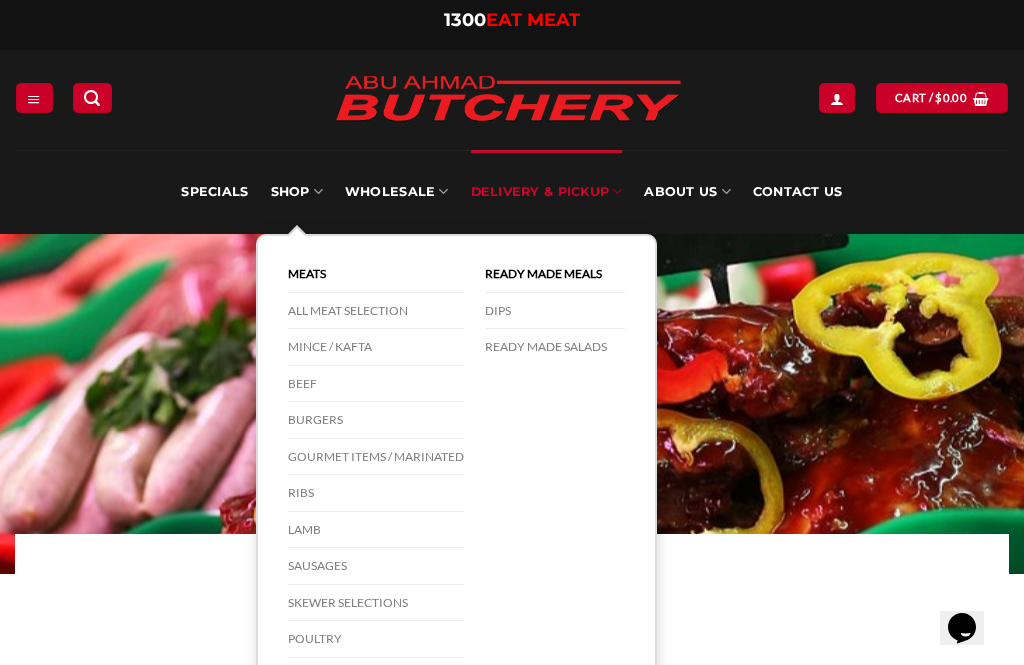click on "SHOP" at bounding box center (297, 192) 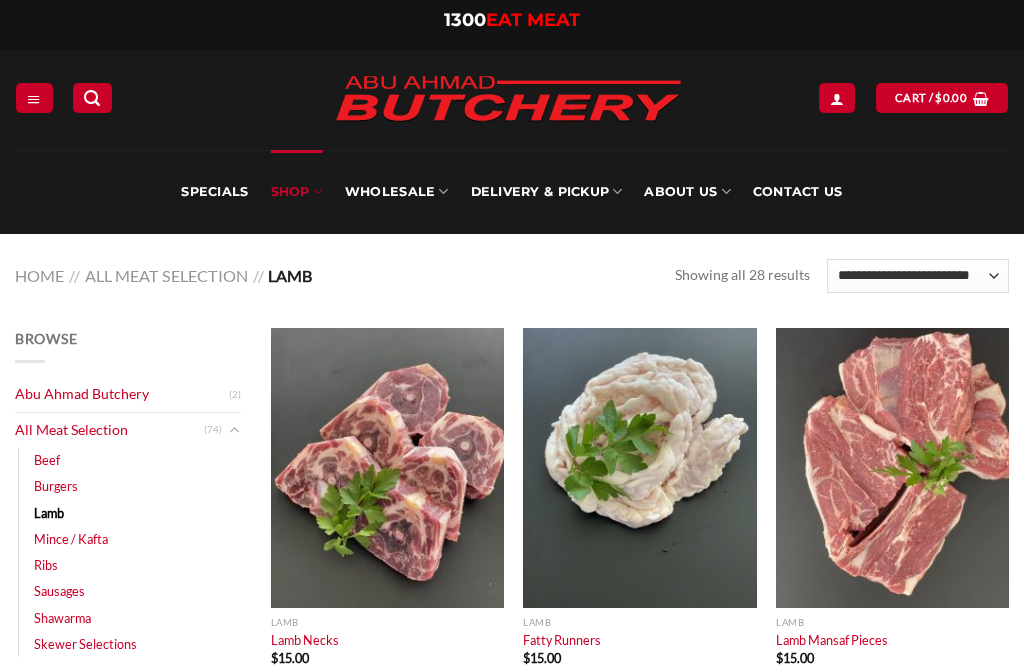 scroll, scrollTop: 0, scrollLeft: 0, axis: both 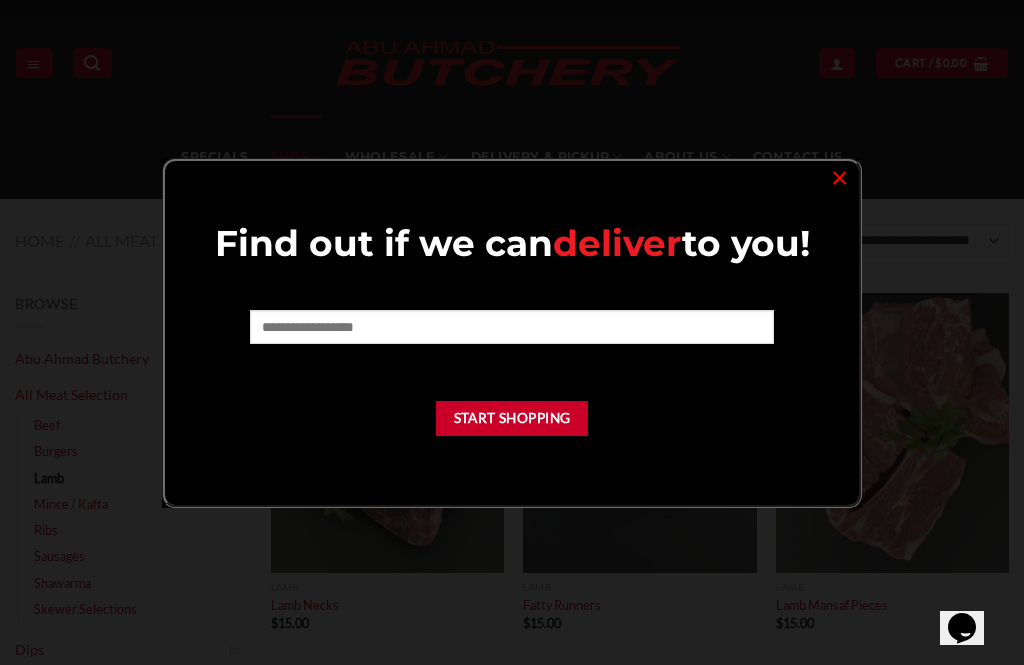 click on "×" at bounding box center (839, 176) 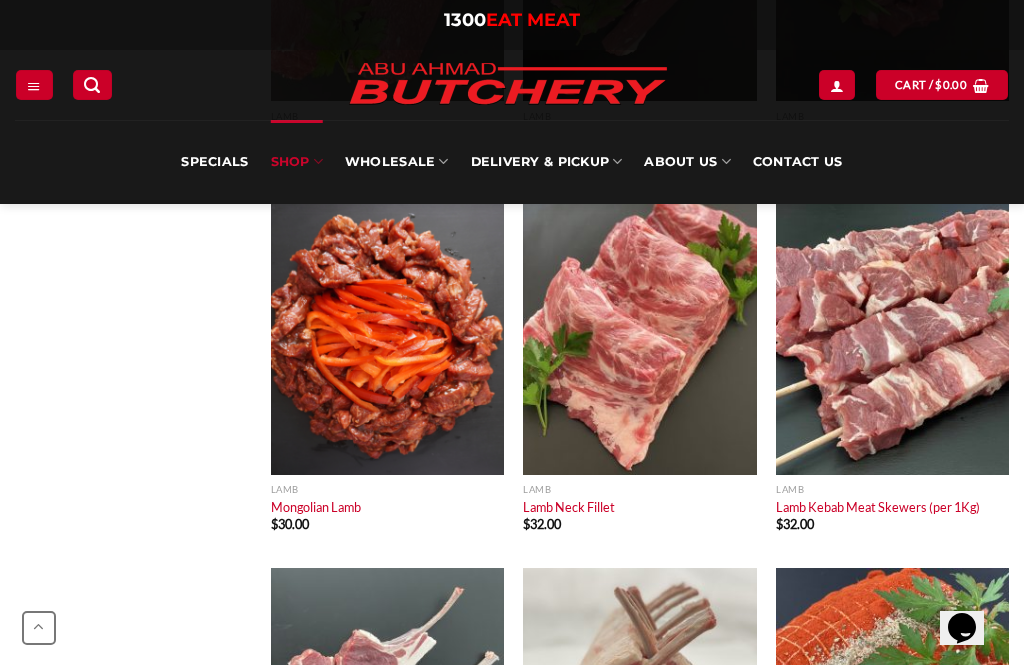 scroll, scrollTop: 2745, scrollLeft: 0, axis: vertical 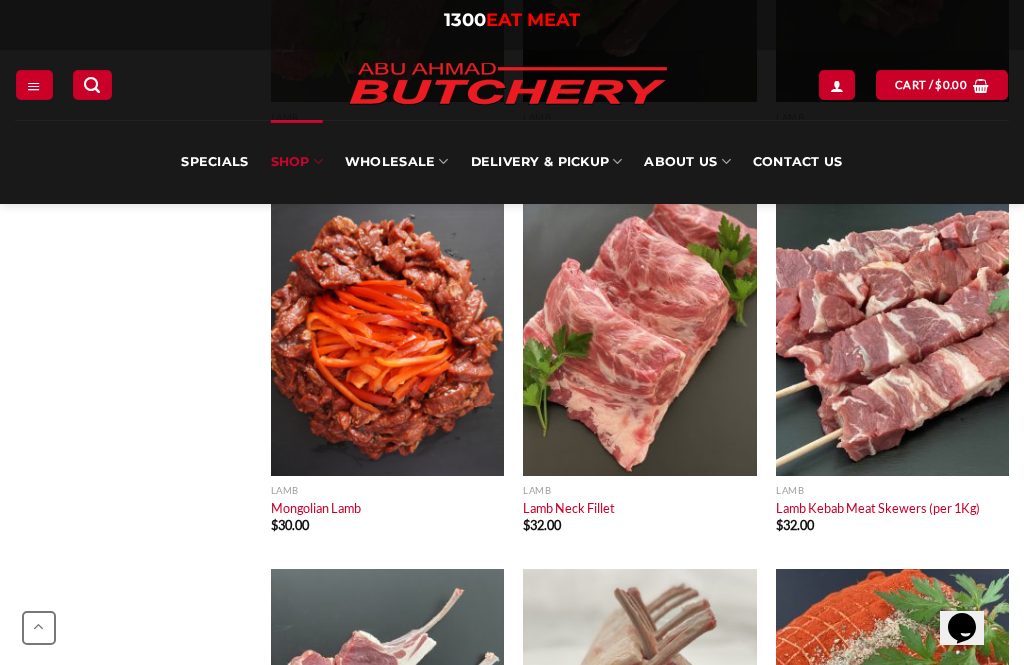 click at bounding box center (892, 335) 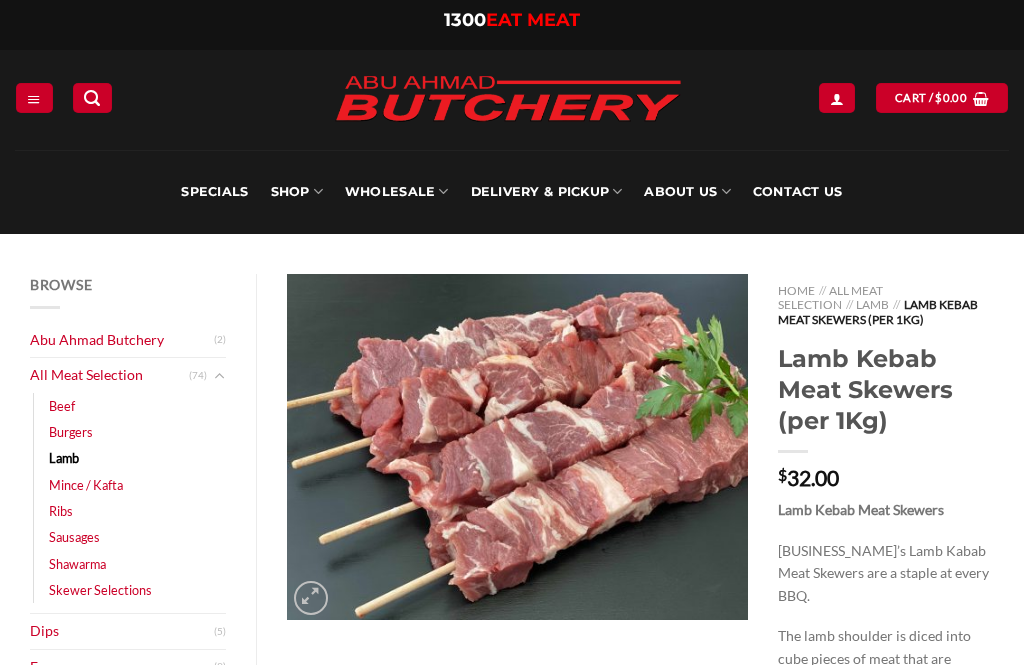 scroll, scrollTop: 0, scrollLeft: 0, axis: both 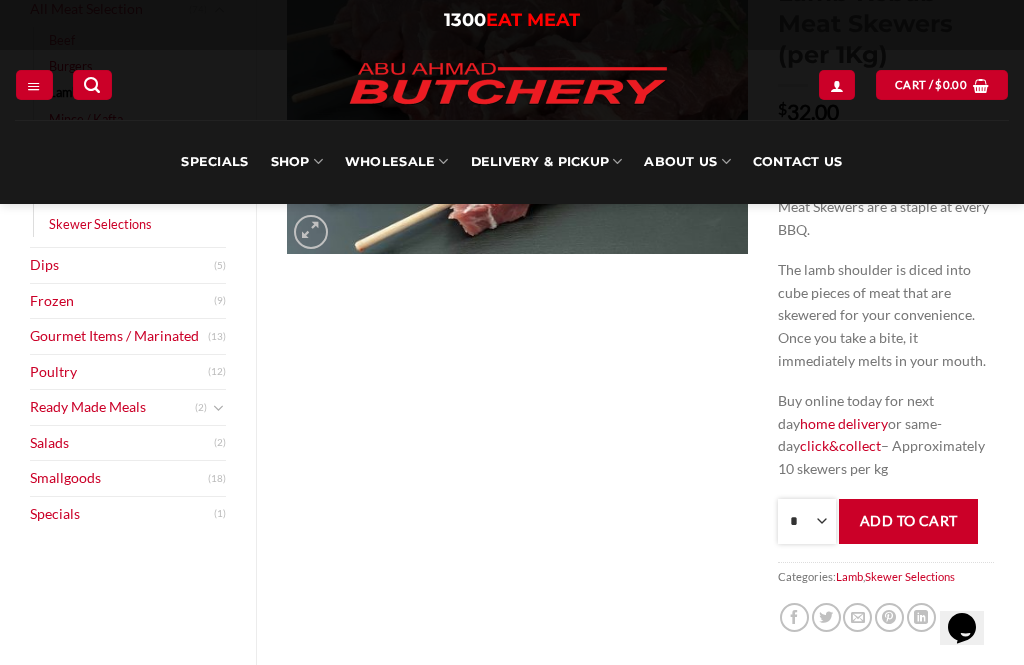click on "* * * * * * * * * ** ** ** ** ** ** ** ** ** ** ** ** ** ** ** ** ** ** ** ** ** ** ** ** ** ** ** ** ** ** ** ** ** ** ** ** ** ** ** ** ** ** ** ** ** ** ** ** ** ** ** ** ** ** ** ** ** ** ** ** ** ** ** ** ** ** ** ** ** ** ** ** ** ** ** ** ** ** ** ** ** ** ** ** ** ** ** ** ** ** *** *** *** *** *** *** *** *** *** *** *** *** *** *** *** *** *** *** *** *** *** *** *** *** *** *** *** *** *** *** *** *** *** *** *** *** *** *** *** *** *** *** *** *** *** *** *** *** *** *** *** *** *** *** *** *** *** *** *** *** *** *** *** *** *** *** *** *** *** *** *** *** *** *** *** *** *** *** *** *** *** *** *** *** *** *** *** *** *** *** *** *** *** *** *** *** *** *** *** *** *** *** *** *** *** *** *** *** *** *** *** *** *** *** *** *** *** *** *** *** *** *** *** *** *** *** *** *** *** *** *** *** *** *** *** *** *** *** *** *** *** *** *** *** *** *** *** *** *** *** *** *** *** *** *** *** *** *** *** *** *** *** *** *** *** *** *** *** *** *** *** *** *** *** *** *** *** *** *** *** *** *** *** ***" at bounding box center [807, 521] 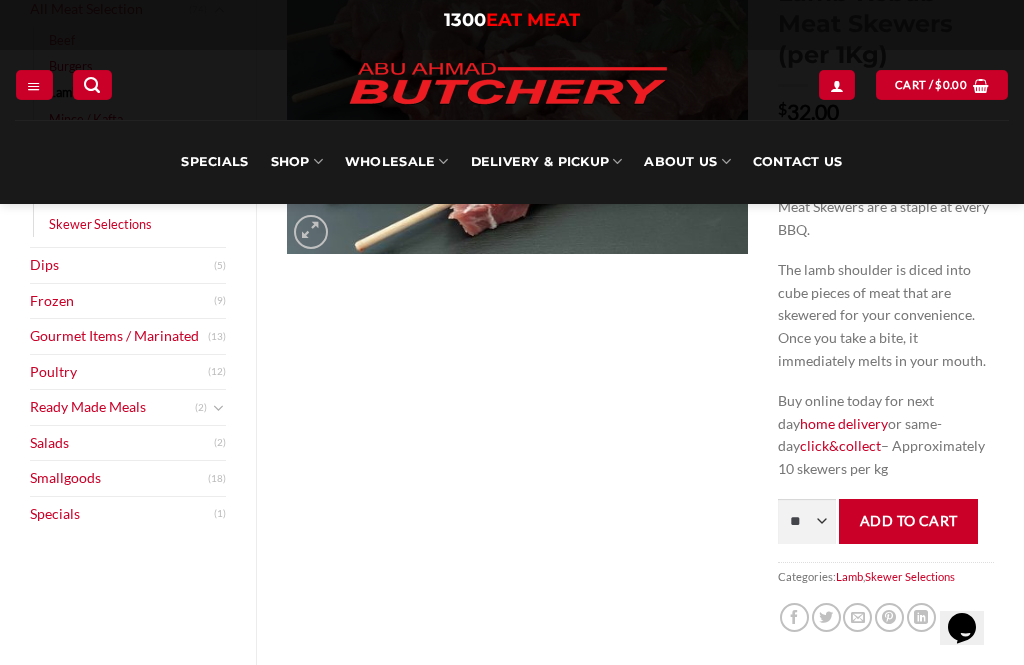 click on "Add to cart" at bounding box center (908, 521) 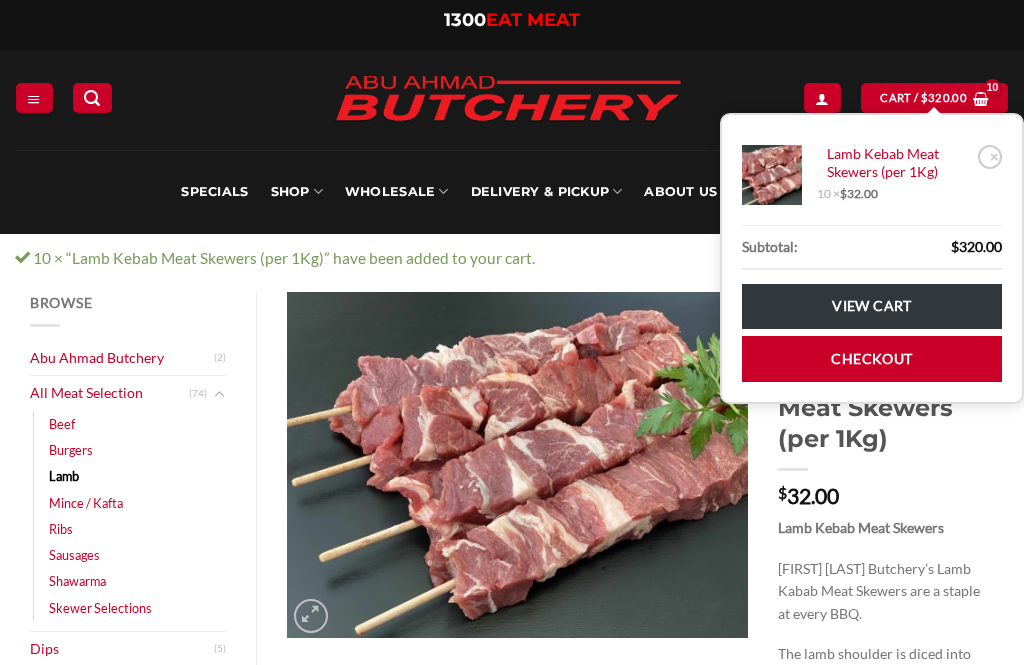 scroll, scrollTop: 0, scrollLeft: 0, axis: both 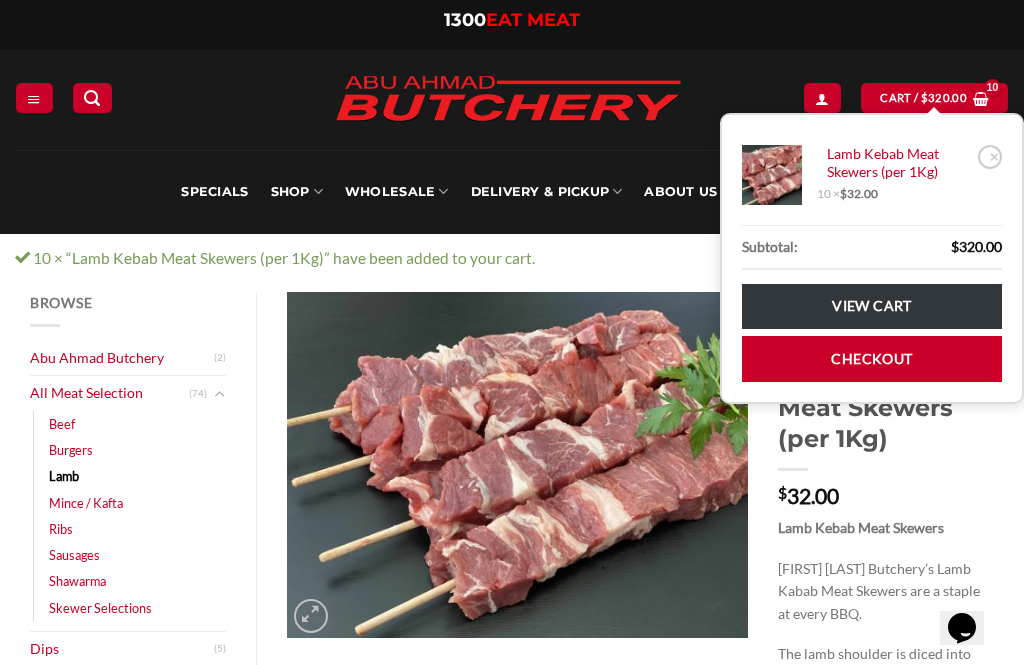 click on "SHOP" at bounding box center (297, 192) 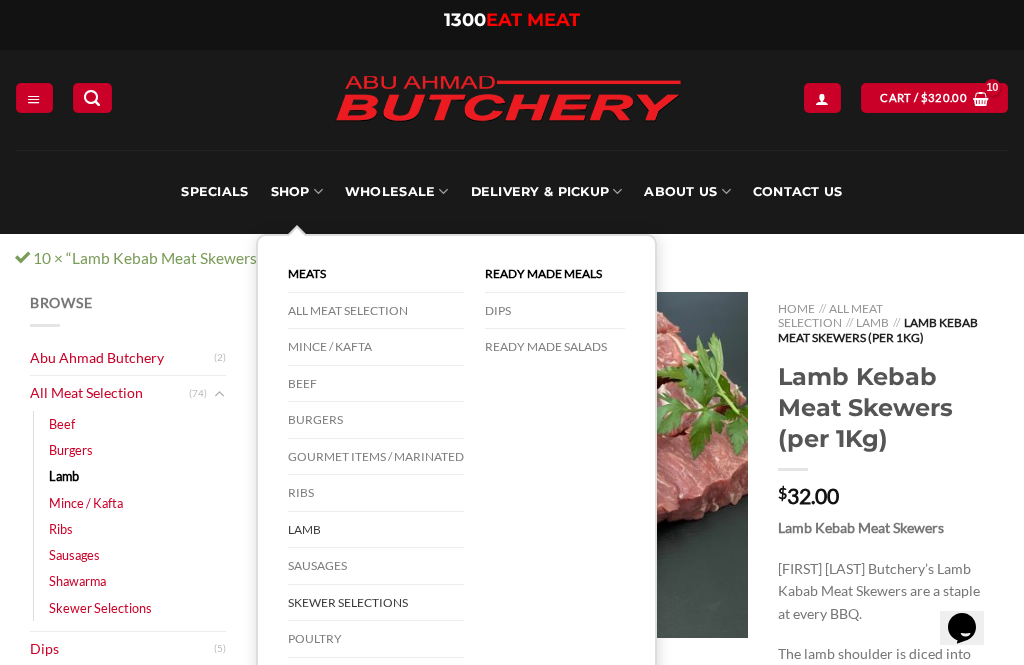 click on "Lamb" at bounding box center [376, 530] 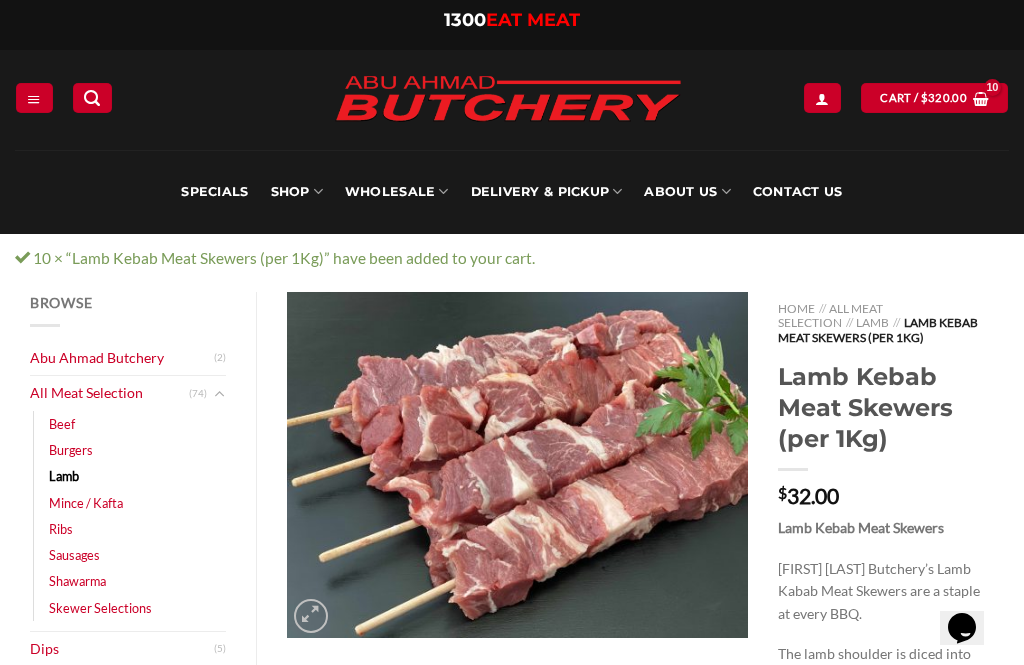 click on "View cart  10 × “Lamb Kebab Meat Skewers (per 1Kg)” have been added to your cart." at bounding box center (512, 258) 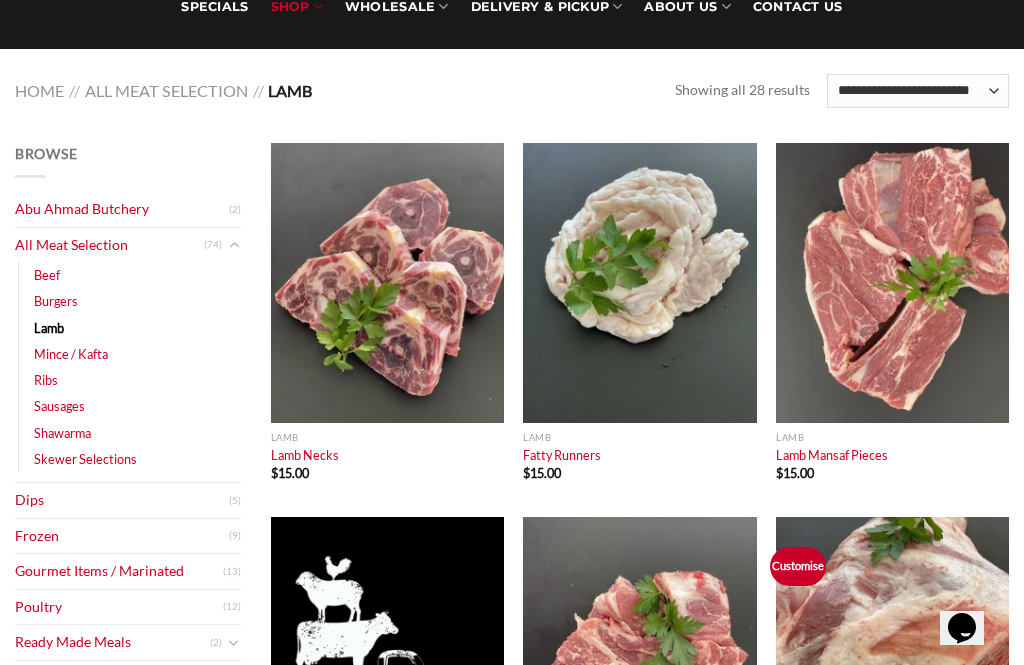 scroll, scrollTop: 298, scrollLeft: 0, axis: vertical 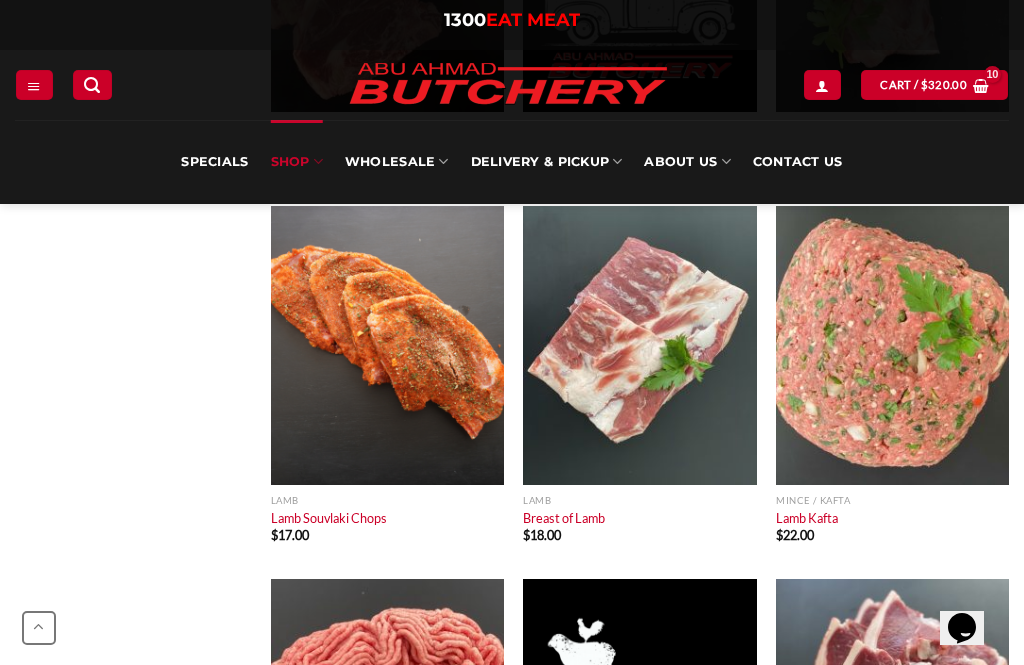 click at bounding box center [892, 345] 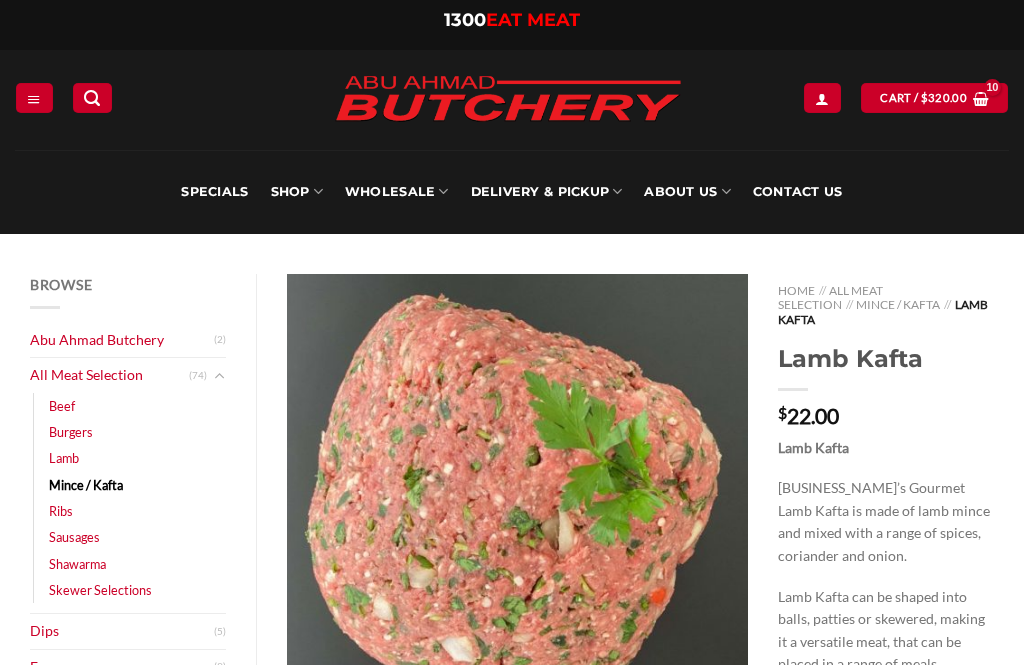 scroll, scrollTop: 136, scrollLeft: 0, axis: vertical 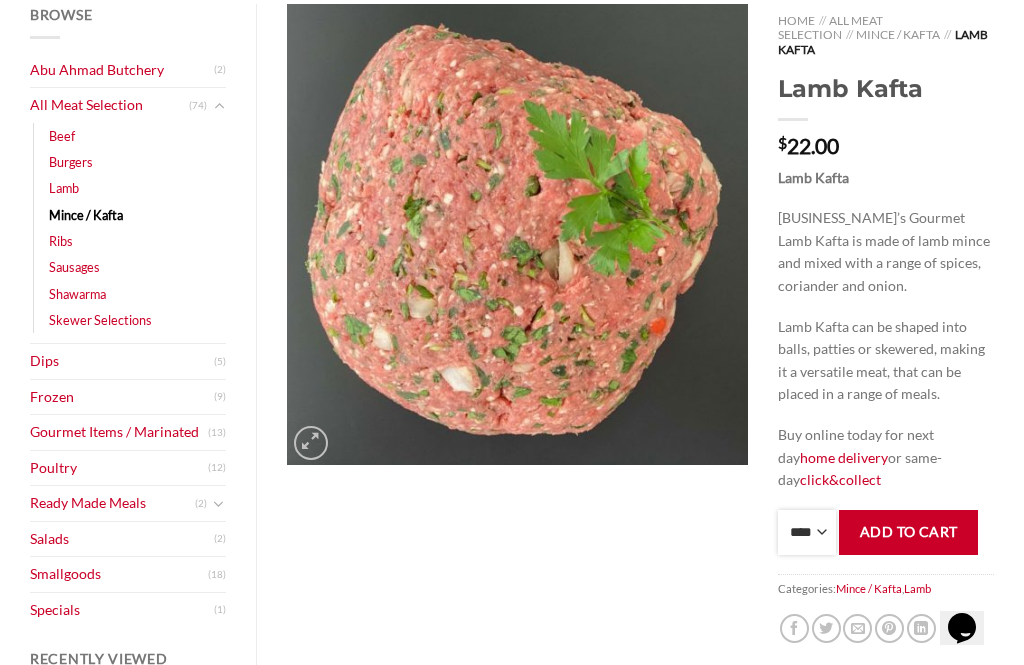 click on "**** * *** * *** * *** * *** * *** * *** * *** * *** * *** ** **** ** **** ** **** ** **** ** **** ** **** ** **** ** **** ** **** ** **** ** **** ** **** ** **** ** **** ** **** ** **** ** **** ** **** ** **** ** **** ** **** ** **** ** **** ** **** ** **** ** **** ** **** ** **** ** **** ** **** ** **** ** **** ** **** ** **** ** **** ** **** ** **** ** **** ** **** ** **** ** **** ** **** ** **** ** **** ** **** ** **** ** **** ** **** ** **** ** **** ** **** ** **** ** **** ** **** ** **** ** **** ** **** ** **** ** **** ** **** ** **** ** **** ** **** ** **** ** **** ** **** ** **** ** **** ** **** ** **** ** **** ** **** ** **** ** **** ** **** ** **** ** **** ** **** ** **** ** **** ** **** ** **** ** **** ** **** ** **** ** **** ** **** ** **** ** **** ** **** *** ***** *** ***** *** ***** *** ***** *** ***** *** ***** *** ***** *** ***** *** ***** *** ***** *** ***** *** ***** *** ***** *** ***** *** ***** *** ***** *** ***** *** ***** *** ***** *** ***** *** ***** *** ***** *** ***** *** ***** ***" at bounding box center [807, 532] 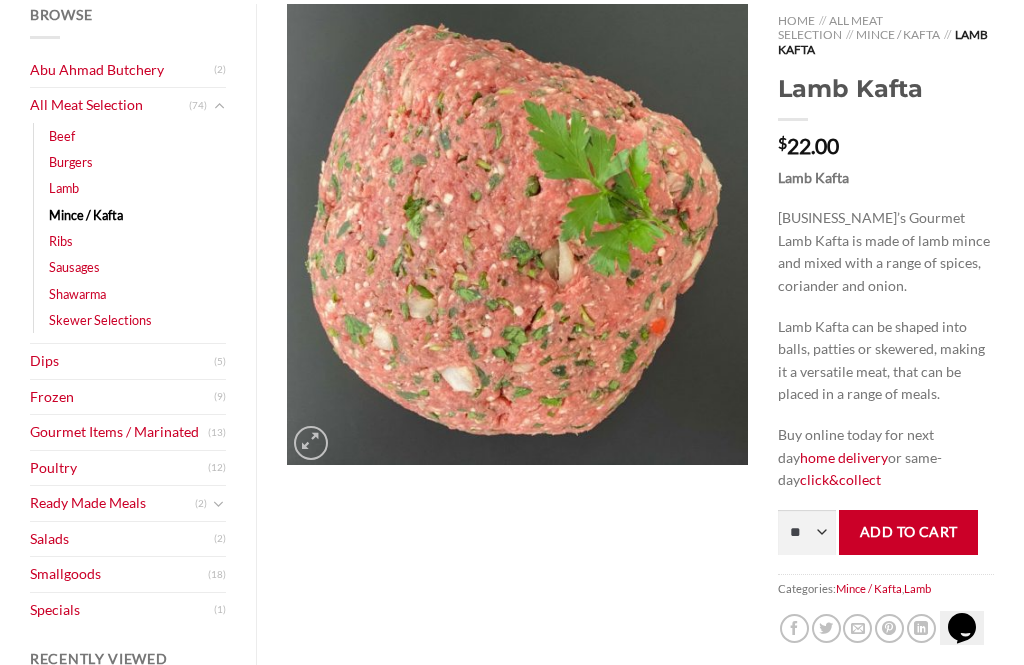 click on "Add to cart" at bounding box center [908, 532] 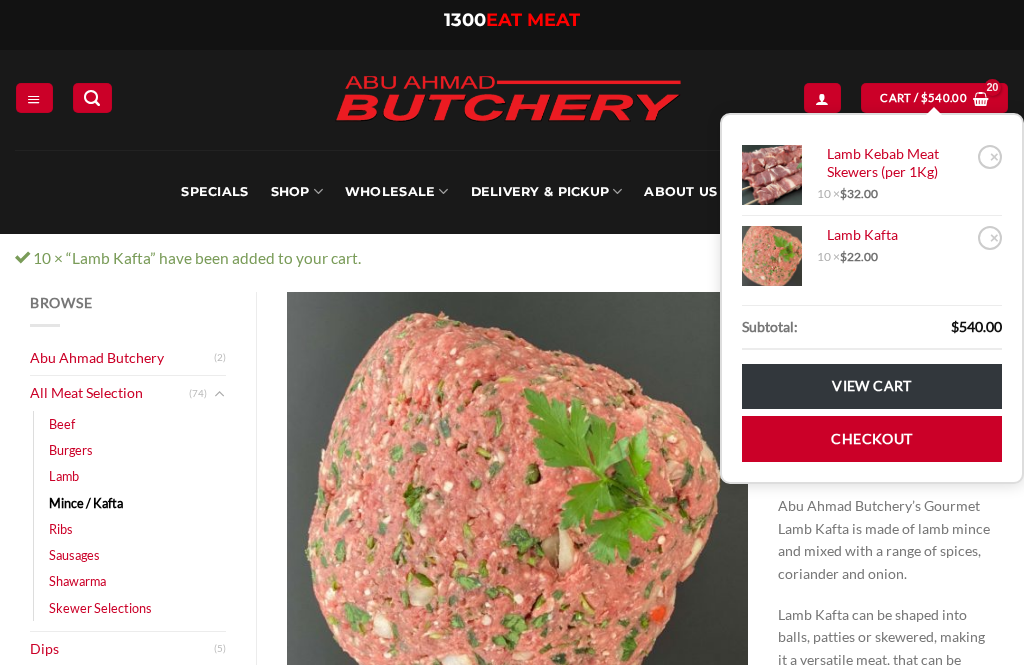 scroll, scrollTop: 0, scrollLeft: 0, axis: both 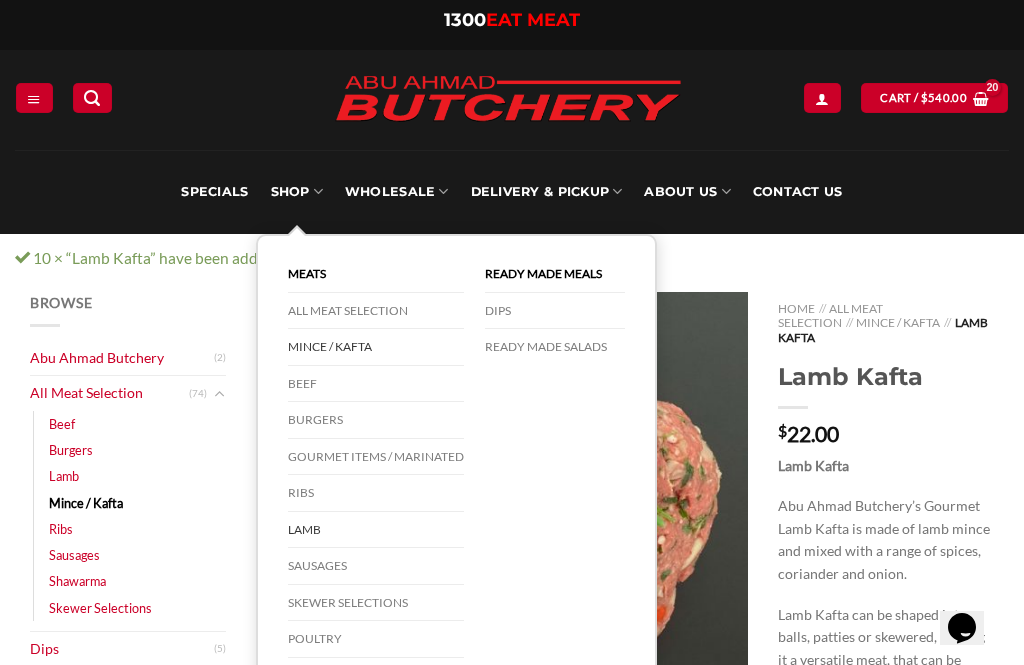 click on "SHOP" at bounding box center (297, 192) 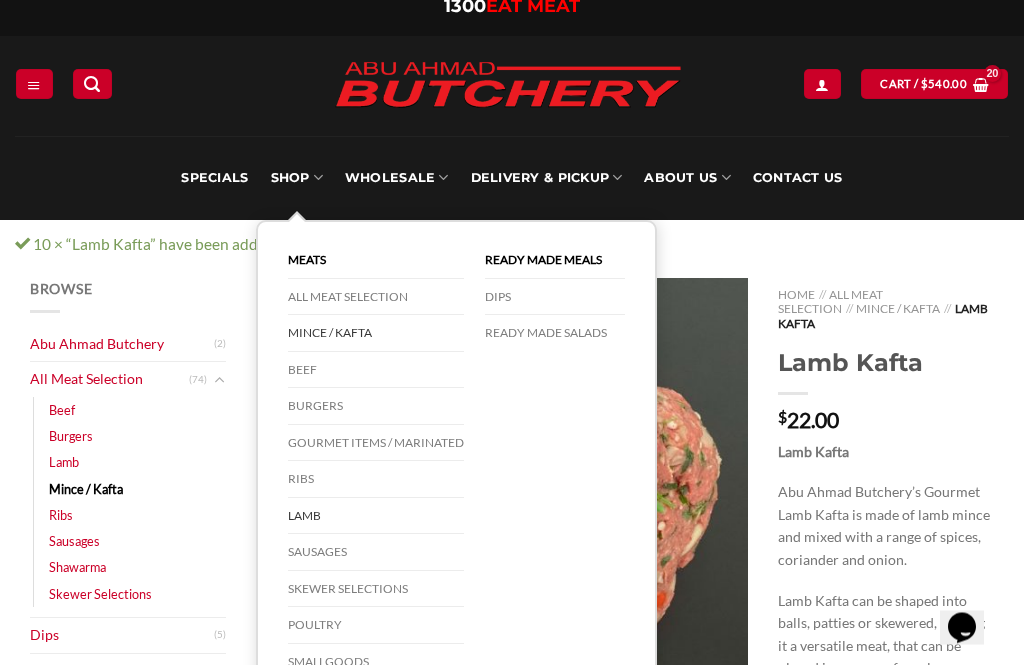scroll, scrollTop: 14, scrollLeft: 0, axis: vertical 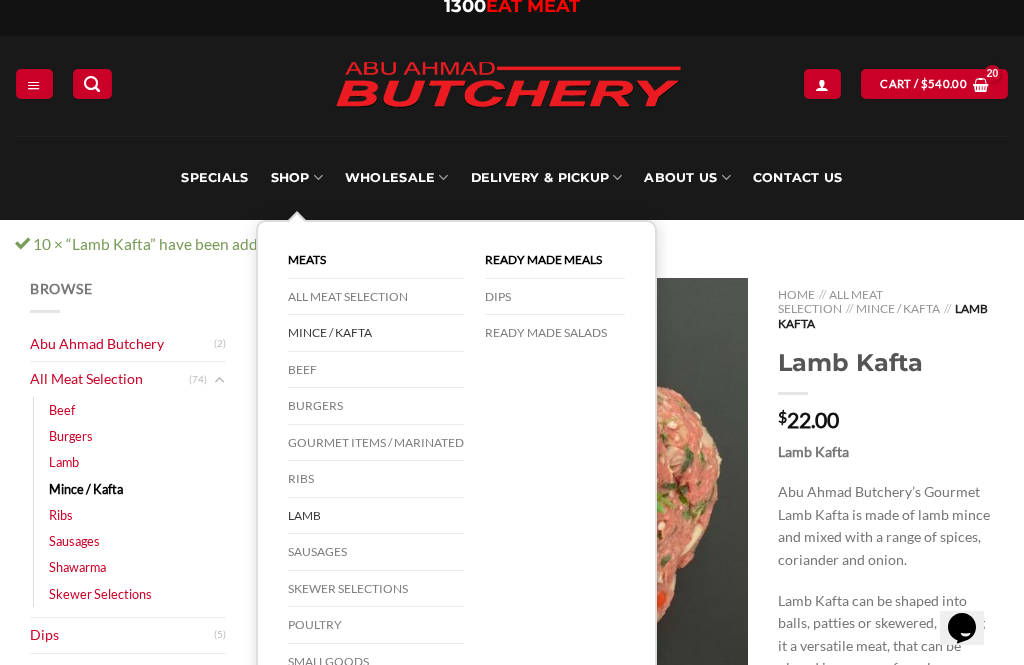 click on "Sausages" at bounding box center (376, 552) 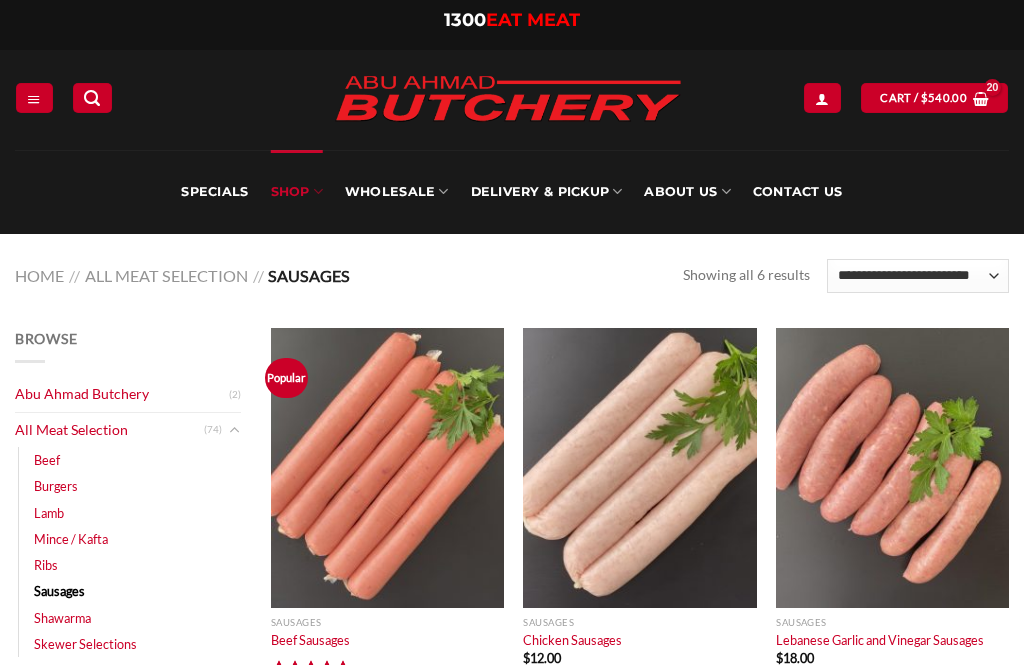 scroll, scrollTop: 0, scrollLeft: 0, axis: both 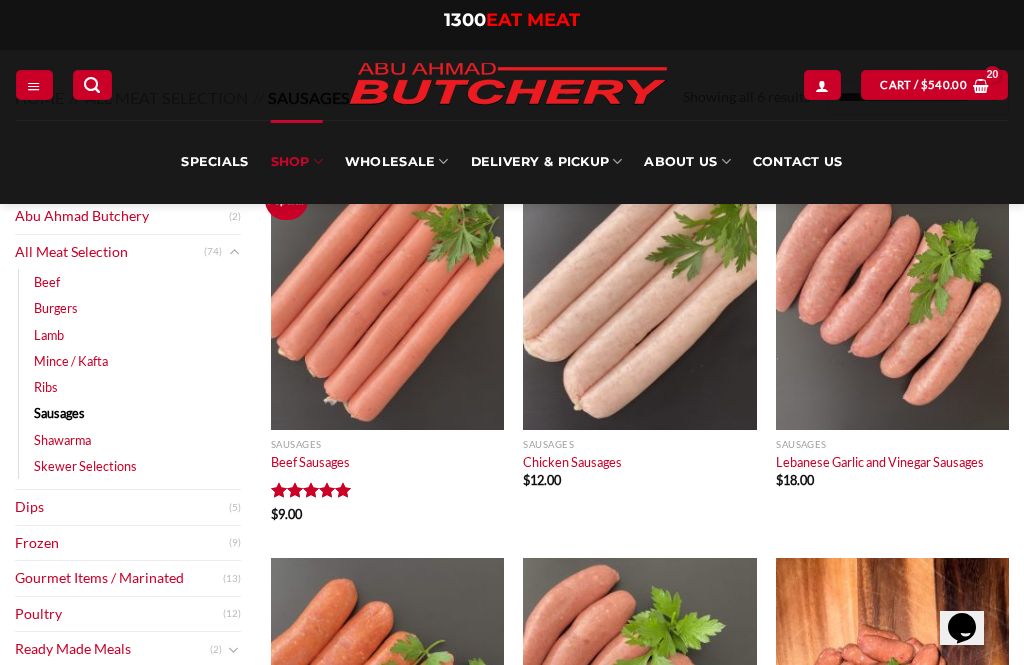 click at bounding box center [387, 289] 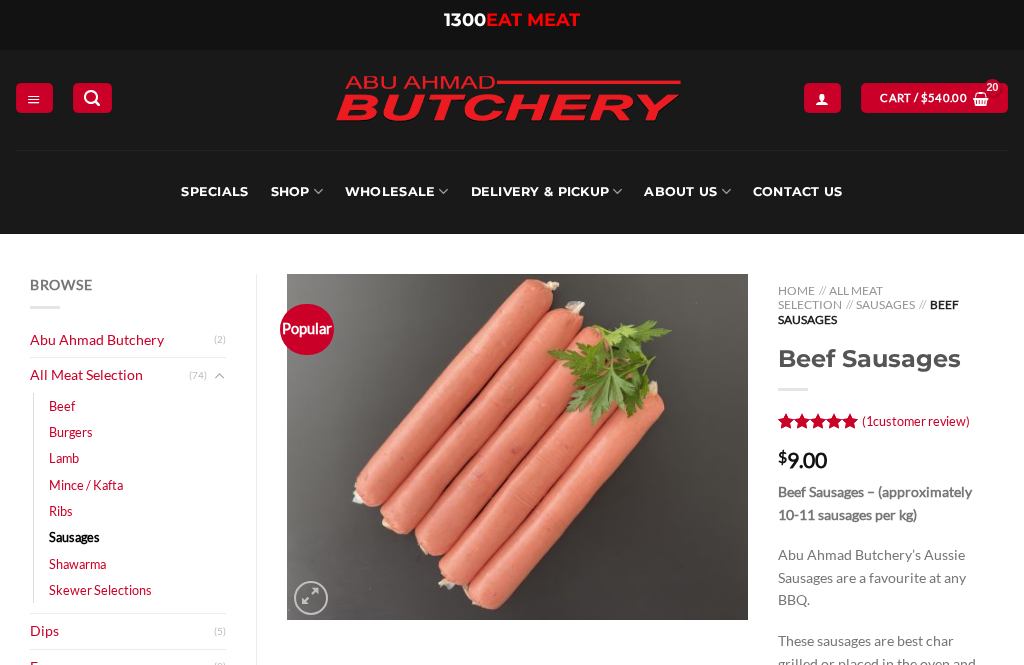 scroll, scrollTop: 171, scrollLeft: 0, axis: vertical 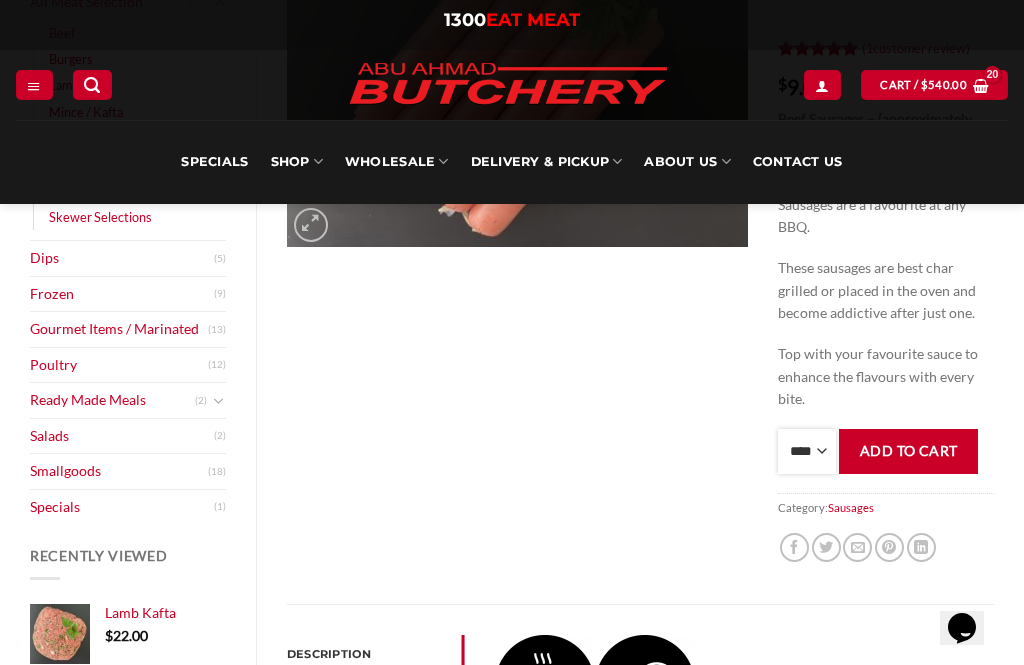 click on "**** * *** * *** * *** * *** * *** * *** * *** * *** * *** ** **** ** **** ** **** ** **** ** **** ** **** ** **** ** **** ** **** ** **** ** **** ** **** ** **** ** **** ** **** ** **** ** **** ** **** ** **** ** **** ** **** ** **** ** **** ** **** ** **** ** **** ** **** ** **** ** **** ** **** ** **** ** **** ** **** ** **** ** **** ** **** ** **** ** **** ** **** ** **** ** **** ** **** ** **** ** **** ** **** ** **** ** **** ** **** ** **** ** **** ** **** ** **** ** **** ** **** ** **** ** **** ** **** ** **** ** **** ** **** ** **** ** **** ** **** ** **** ** **** ** **** ** **** ** **** ** **** ** **** ** **** ** **** ** **** ** **** ** **** ** **** ** **** ** **** ** **** ** **** ** **** ** **** ** **** ** **** ** **** ** **** ** **** ** **** ** **** ** **** *** ***** *** ***** *** ***** *** ***** *** ***** *** ***** *** ***** *** ***** *** ***** *** ***** *** ***** *** ***** *** ***** *** ***** *** ***** *** ***** *** ***** *** ***** *** ***** *** ***** *** ***** *** ***** *** ***** *** ***** ***" at bounding box center [807, 451] 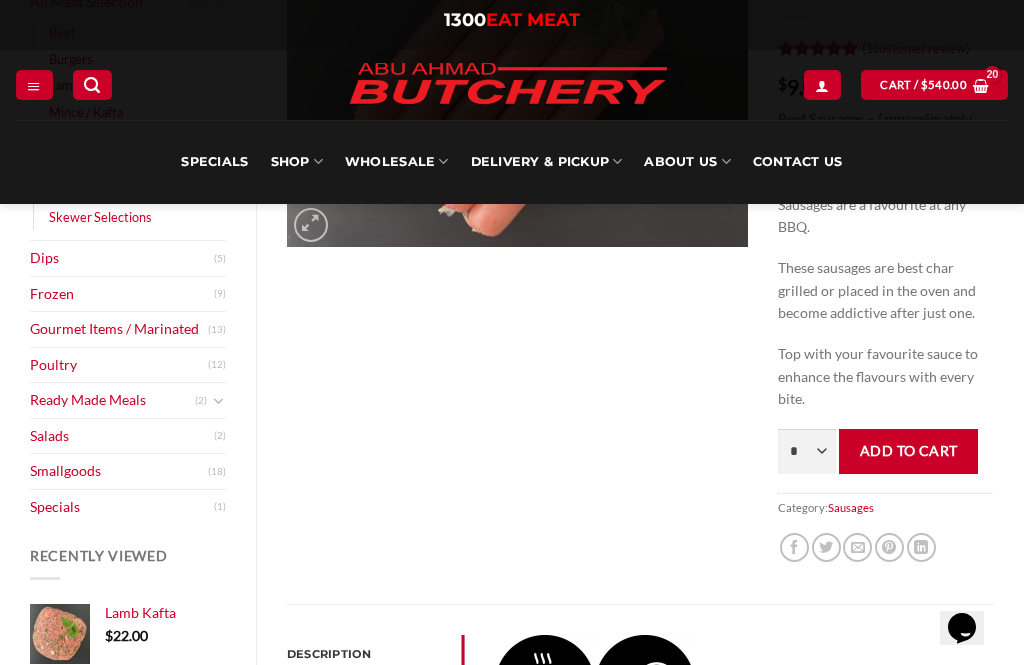 click on "Add to cart" at bounding box center [908, 451] 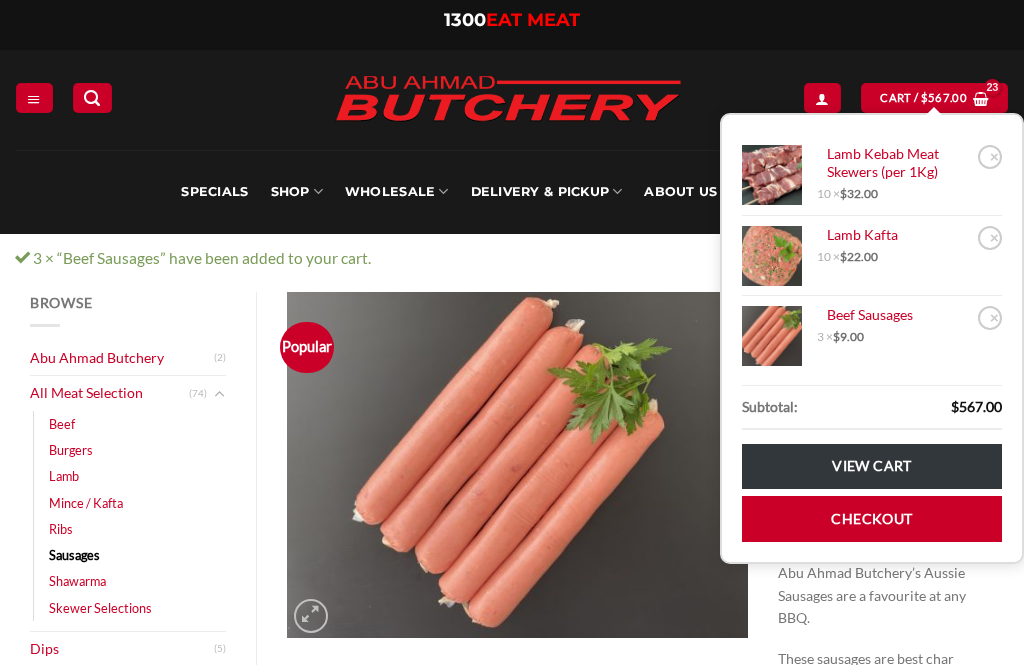 scroll, scrollTop: 0, scrollLeft: 0, axis: both 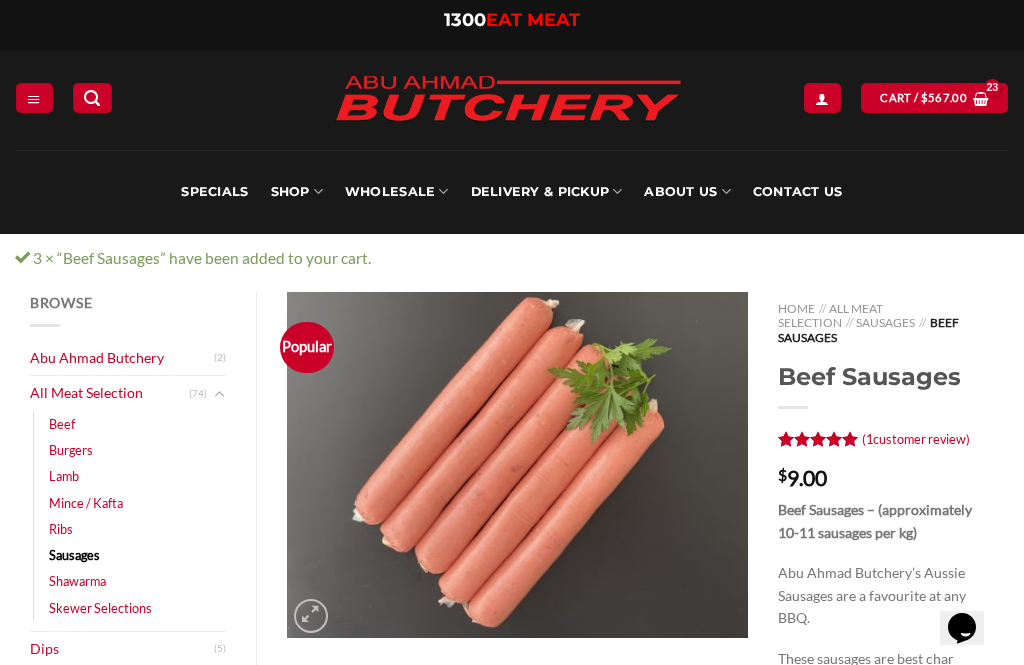 click on "SHOP" at bounding box center (297, 192) 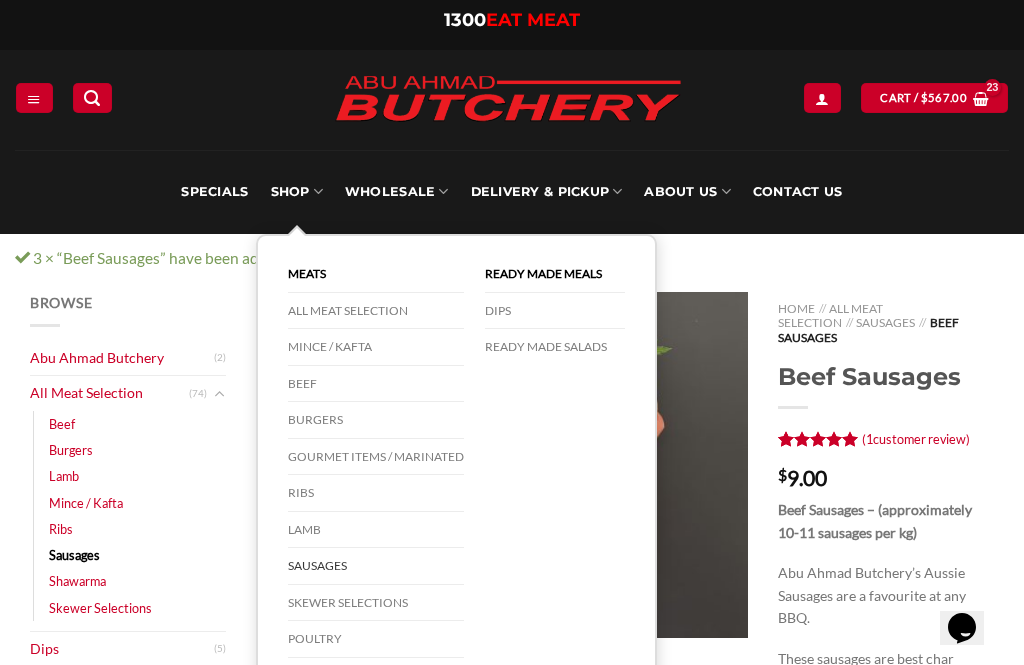 click on "Skewer Selections" at bounding box center (376, 603) 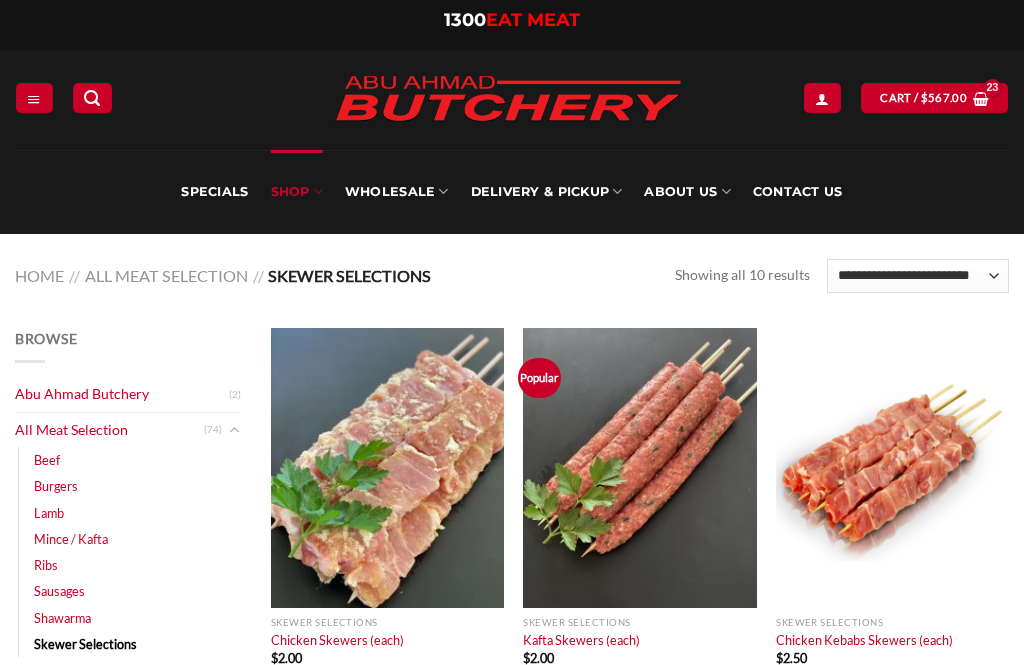 scroll, scrollTop: 0, scrollLeft: 0, axis: both 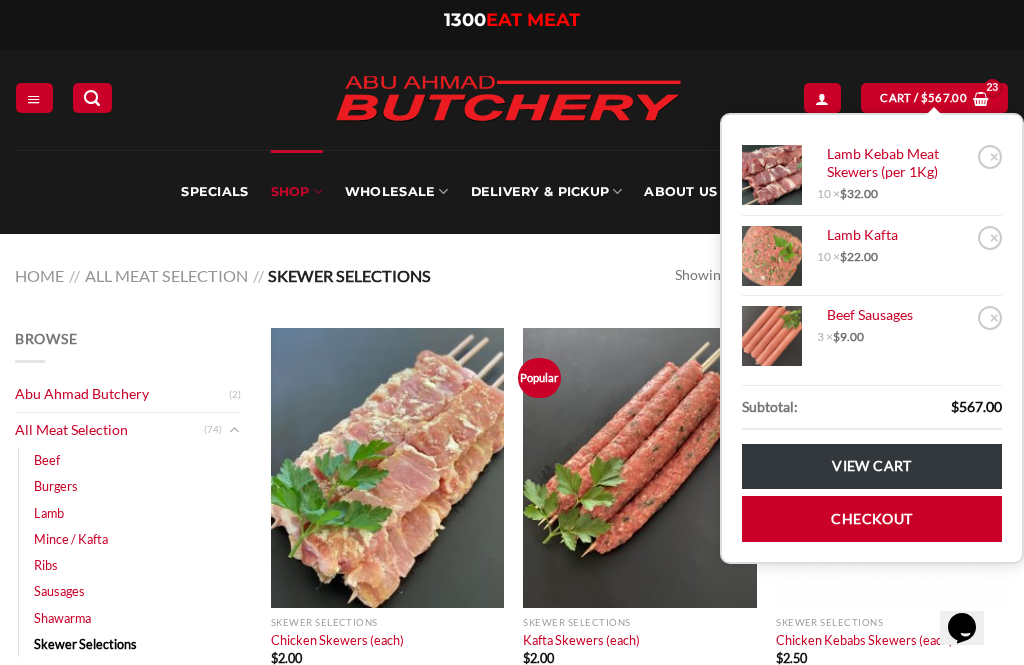 click on "$" at bounding box center [924, 98] 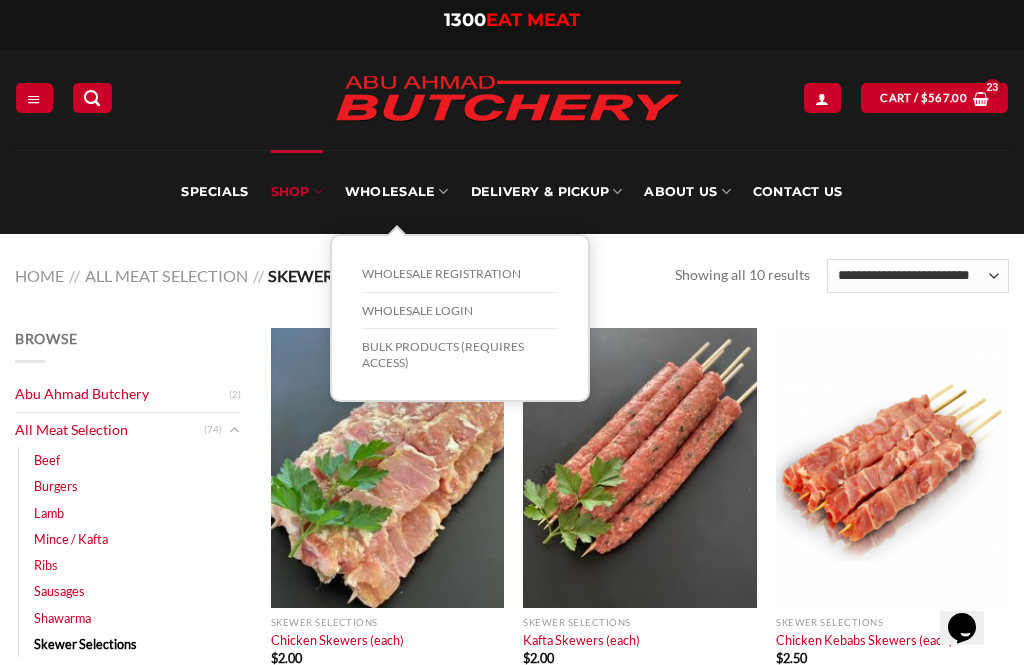 click on "Wholesale" at bounding box center (397, 192) 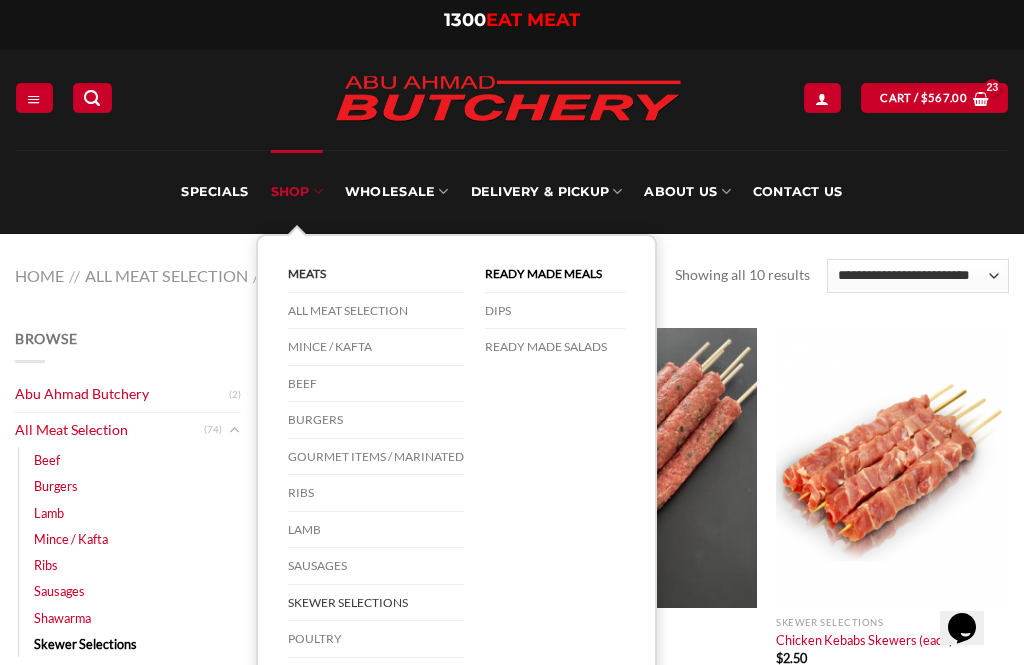 click on "SHOP" at bounding box center [297, 192] 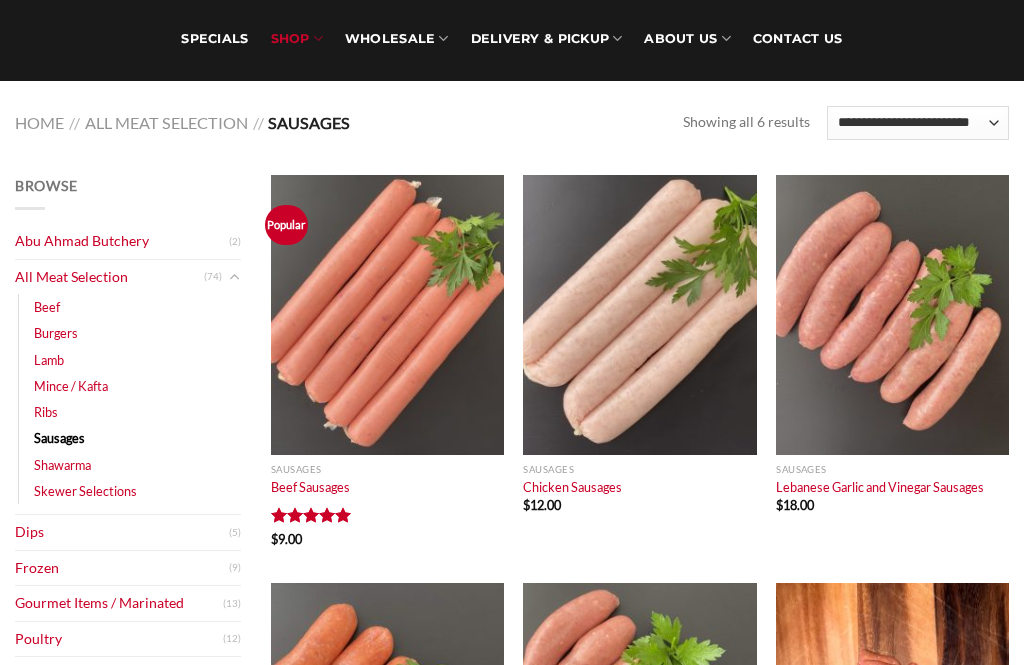 scroll, scrollTop: 154, scrollLeft: 0, axis: vertical 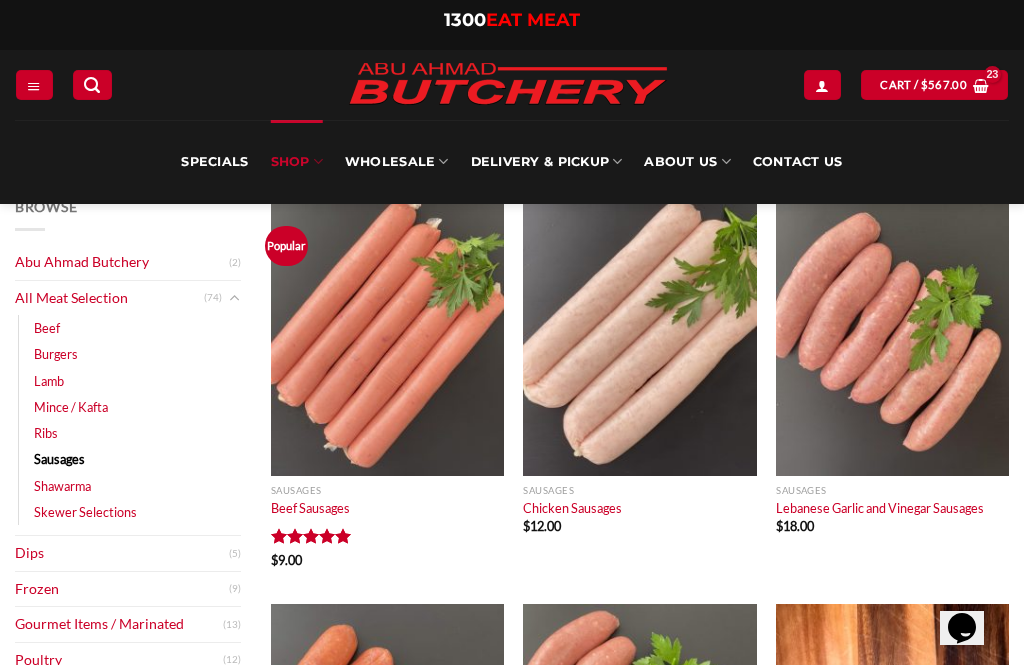 click at bounding box center (639, 335) 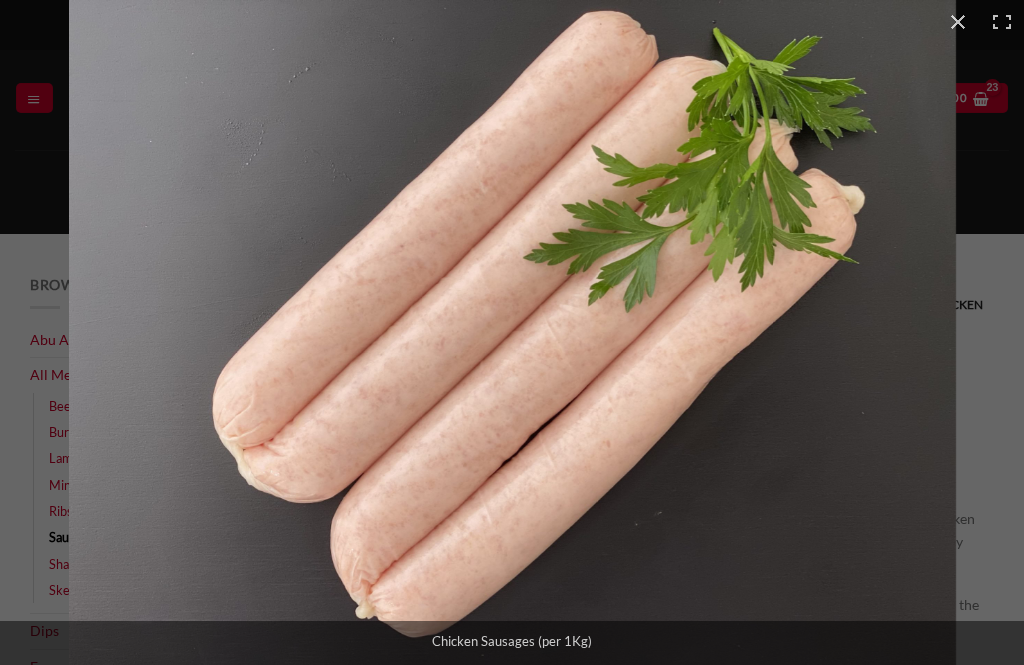 scroll, scrollTop: 0, scrollLeft: 0, axis: both 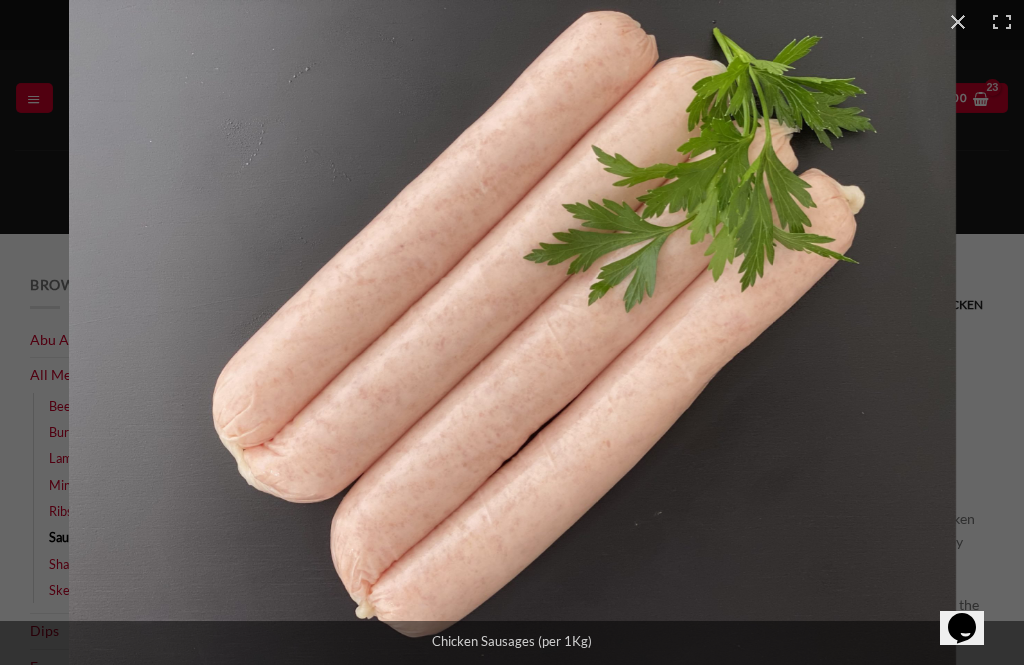 click at bounding box center (958, 22) 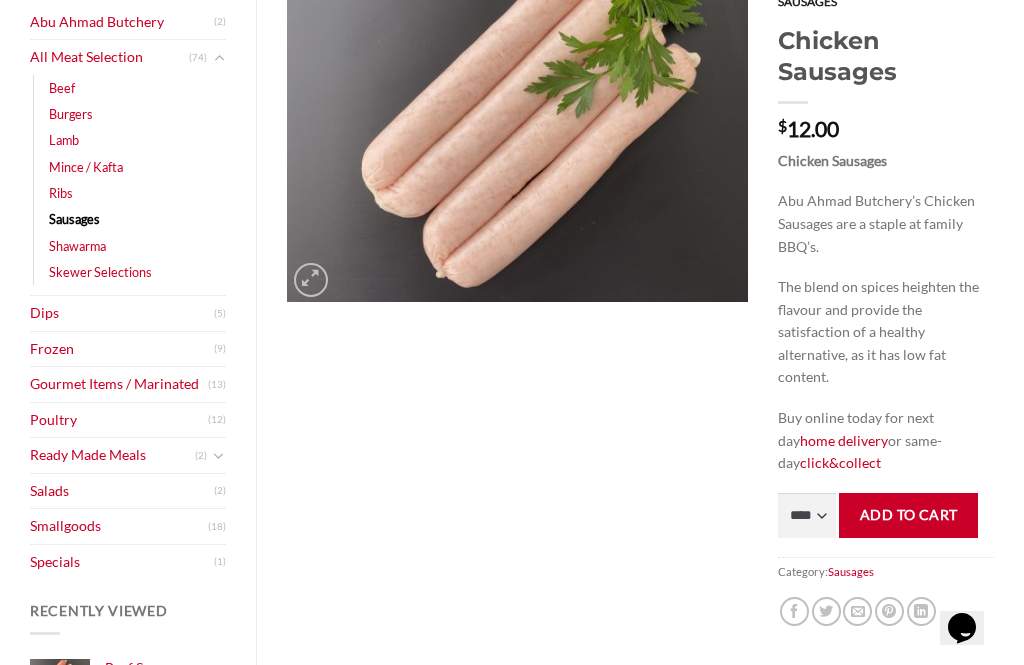scroll, scrollTop: 319, scrollLeft: 0, axis: vertical 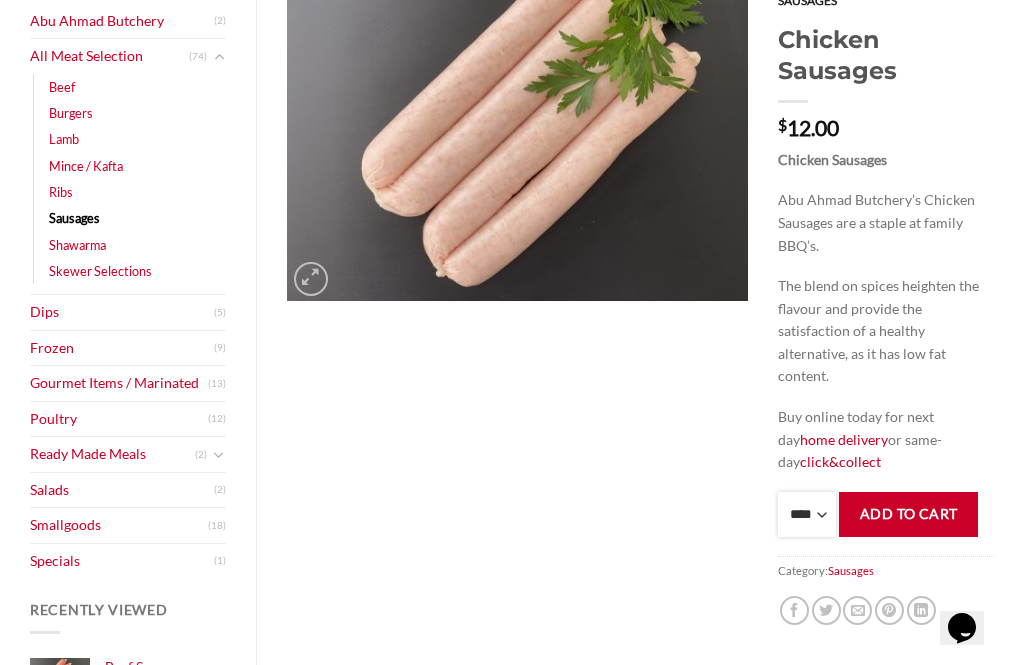 click on "**** * *** * *** * *** * *** * *** * *** * *** * *** * *** ** **** ** **** ** **** ** **** ** **** ** **** ** **** ** **** ** **** ** **** ** **** ** **** ** **** ** **** ** **** ** **** ** **** ** **** ** **** ** **** ** **** ** **** ** **** ** **** ** **** ** **** ** **** ** **** ** **** ** **** ** **** ** **** ** **** ** **** ** **** ** **** ** **** ** **** ** **** ** **** ** **** ** **** ** **** ** **** ** **** ** **** ** **** ** **** ** **** ** **** ** **** ** **** ** **** ** **** ** **** ** **** ** **** ** **** ** **** ** **** ** **** ** **** ** **** ** **** ** **** ** **** ** **** ** **** ** **** ** **** ** **** ** **** ** **** ** **** ** **** ** **** ** **** ** **** ** **** ** **** ** **** ** **** ** **** ** **** ** **** ** **** ** **** ** **** ** **** ** **** *** ***** *** ***** *** ***** *** ***** *** ***** *** ***** *** ***** *** ***** *** ***** *** ***** *** ***** *** ***** *** ***** *** ***** *** ***** *** ***** *** ***** *** ***** *** ***** *** ***** *** ***** *** ***** *** ***** *** ***** ***" at bounding box center [807, 514] 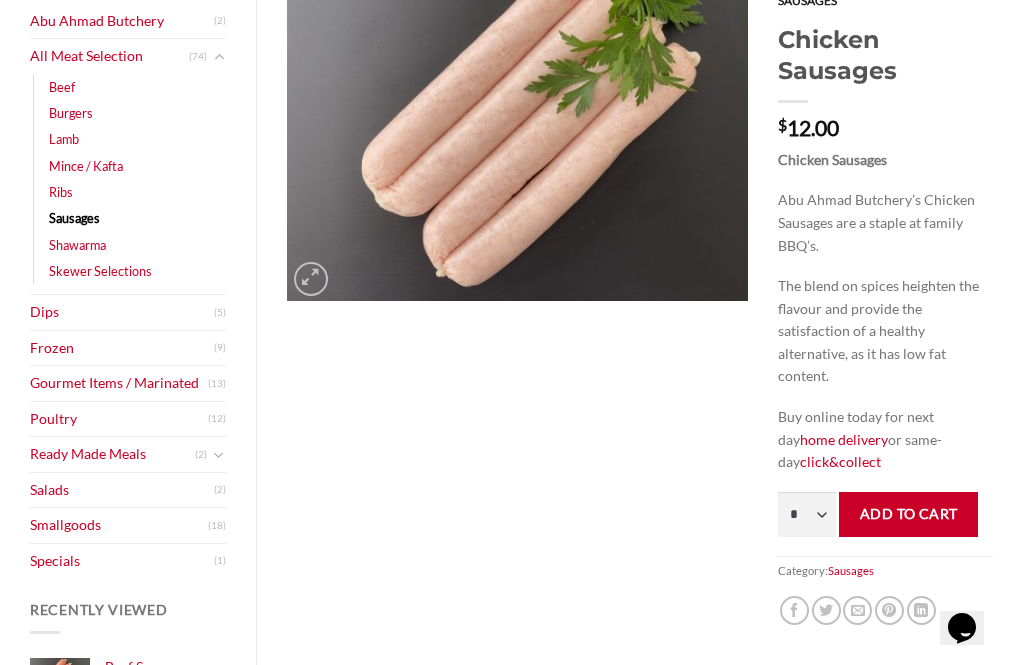 click on "Add to cart" at bounding box center [908, 514] 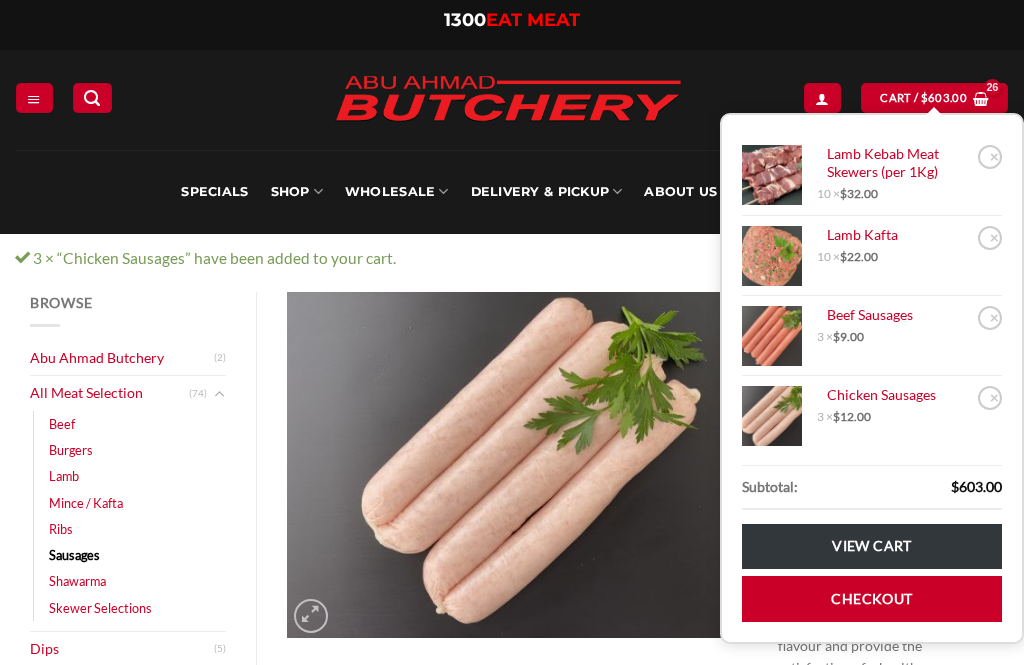 scroll, scrollTop: 0, scrollLeft: 0, axis: both 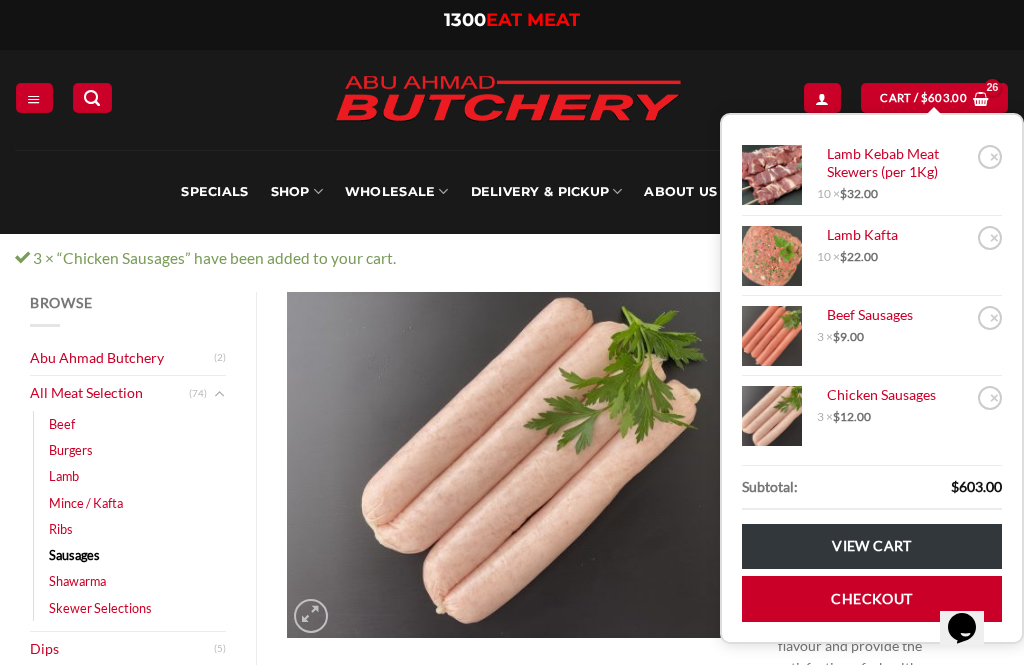 click on "$ 603.00" at bounding box center [944, 98] 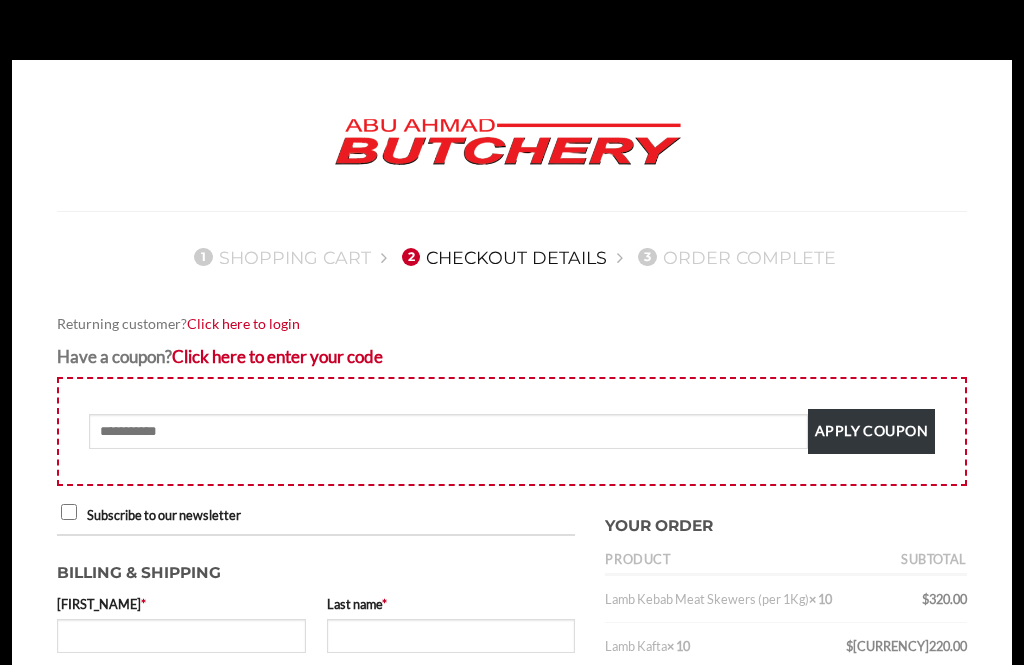 scroll, scrollTop: 0, scrollLeft: 0, axis: both 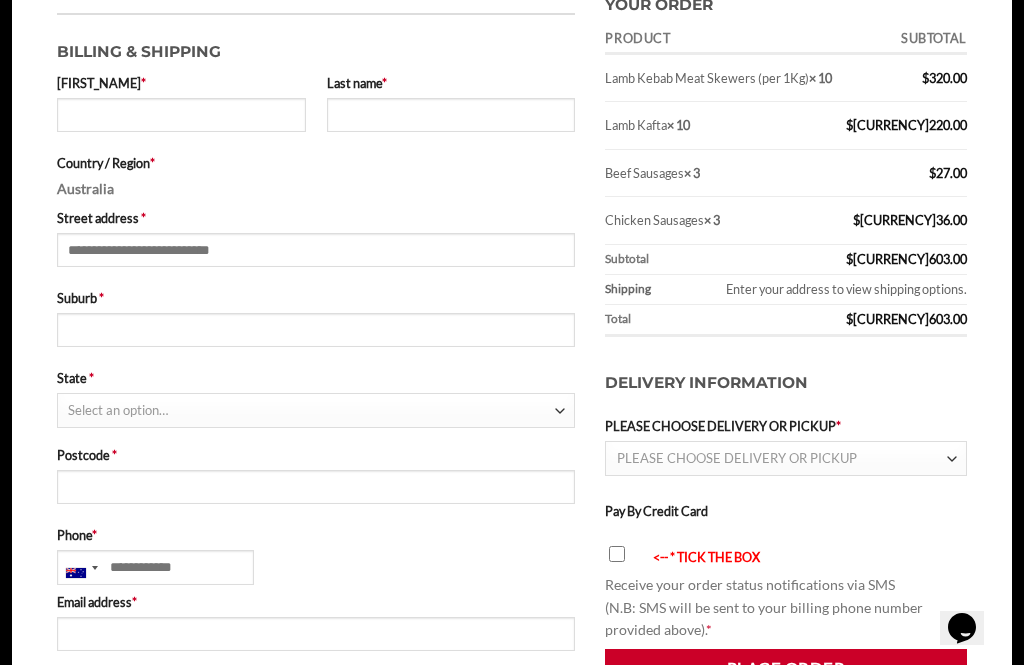 click on "PLEASE CHOOSE DELIVERY OR PICKUP" at bounding box center (782, 458) 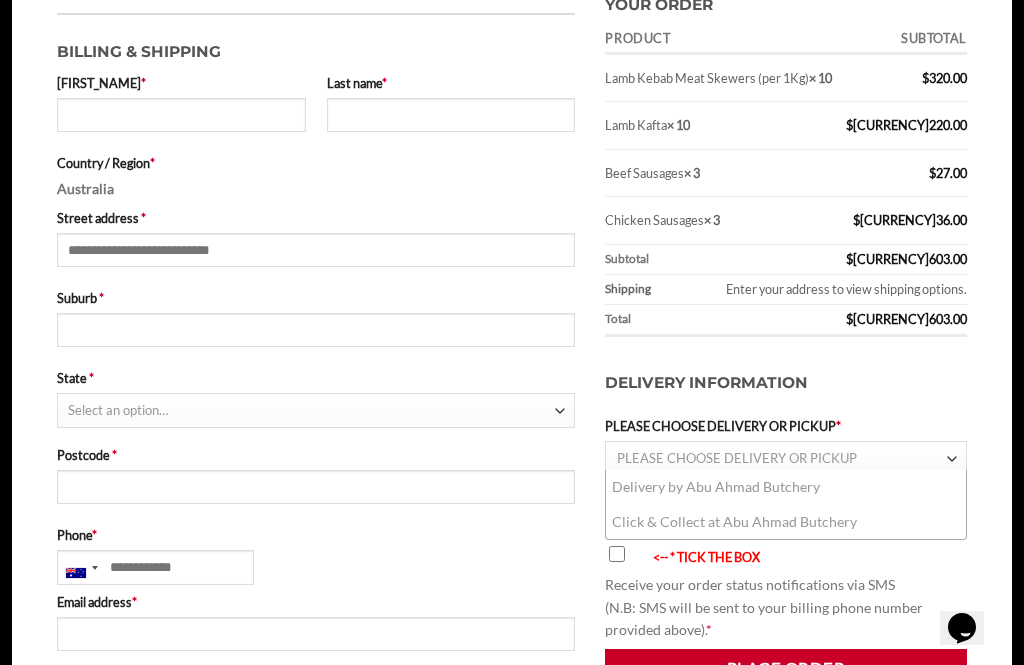 click on "Delivery by Abu Ahmad Butchery" at bounding box center [786, 487] 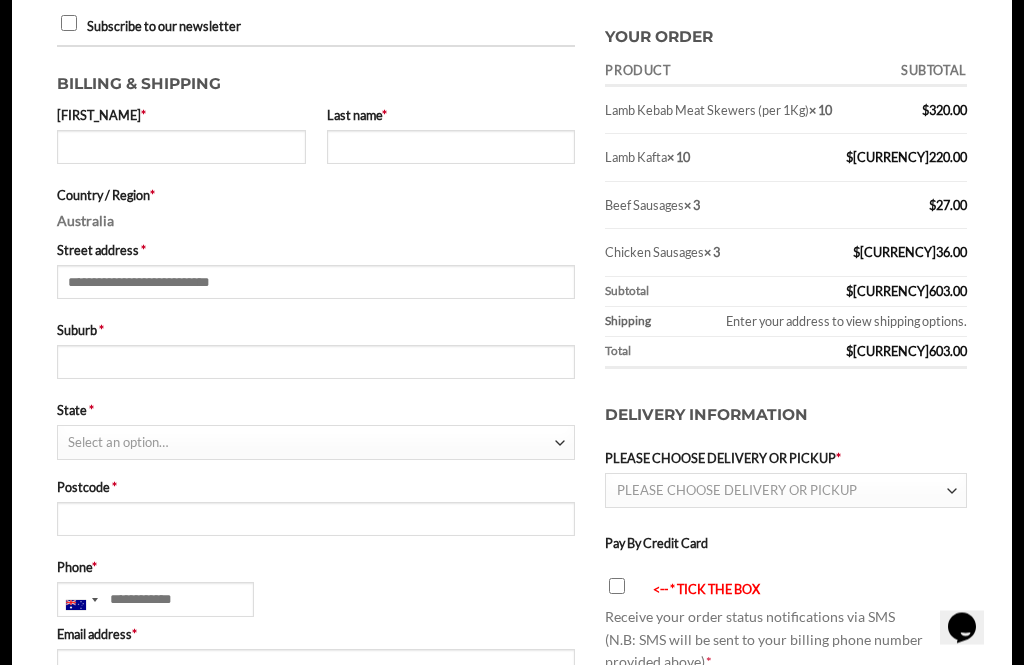 scroll, scrollTop: 484, scrollLeft: 0, axis: vertical 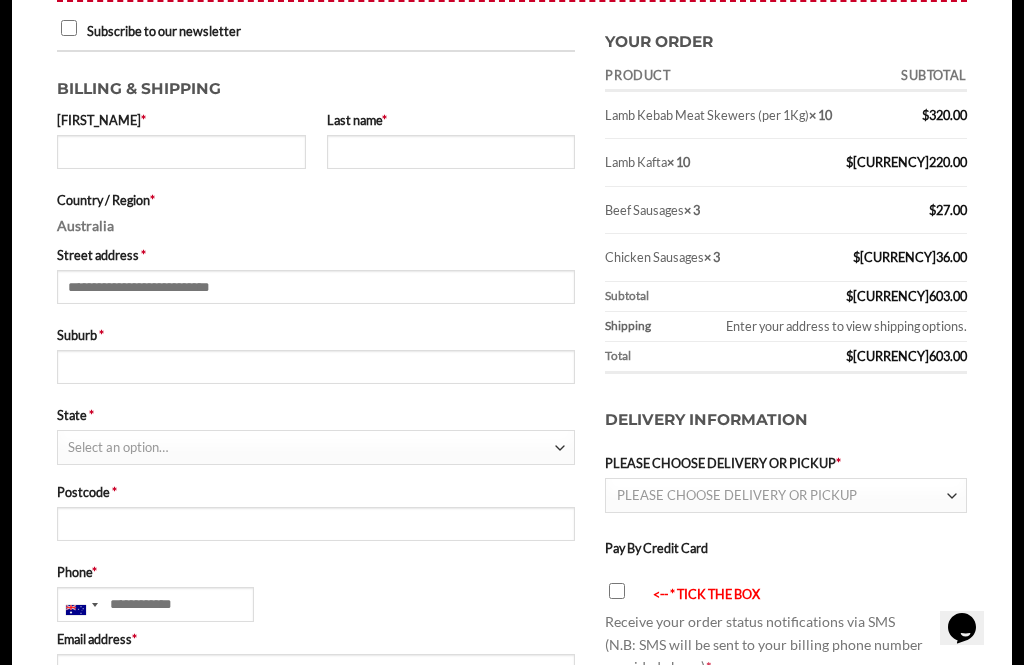 click at bounding box center [951, 496] 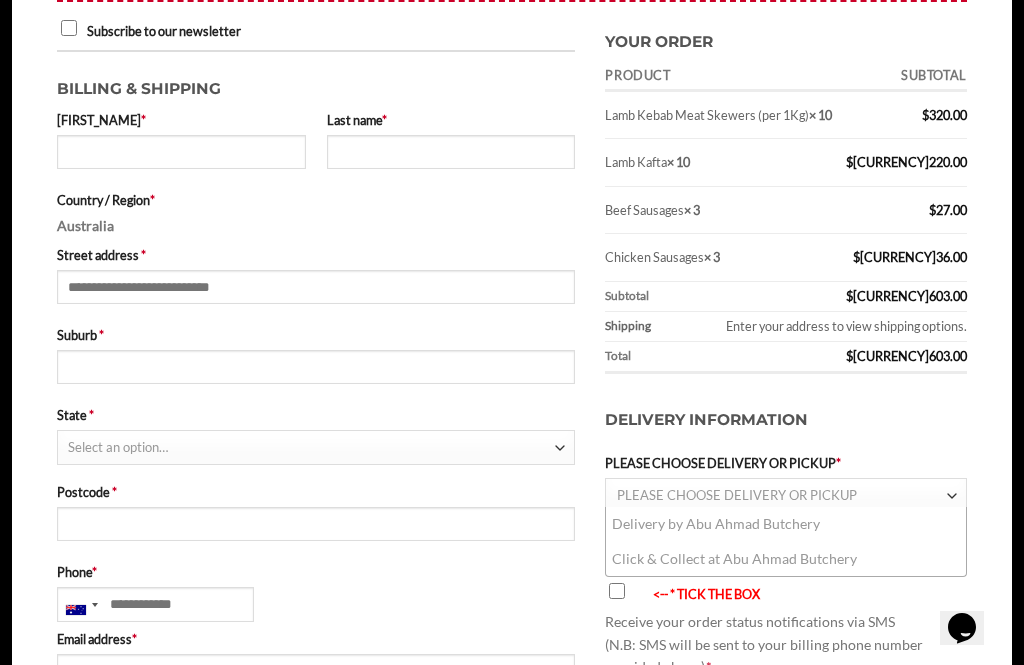 click on "Delivery by Abu Ahmad Butchery" at bounding box center [786, 524] 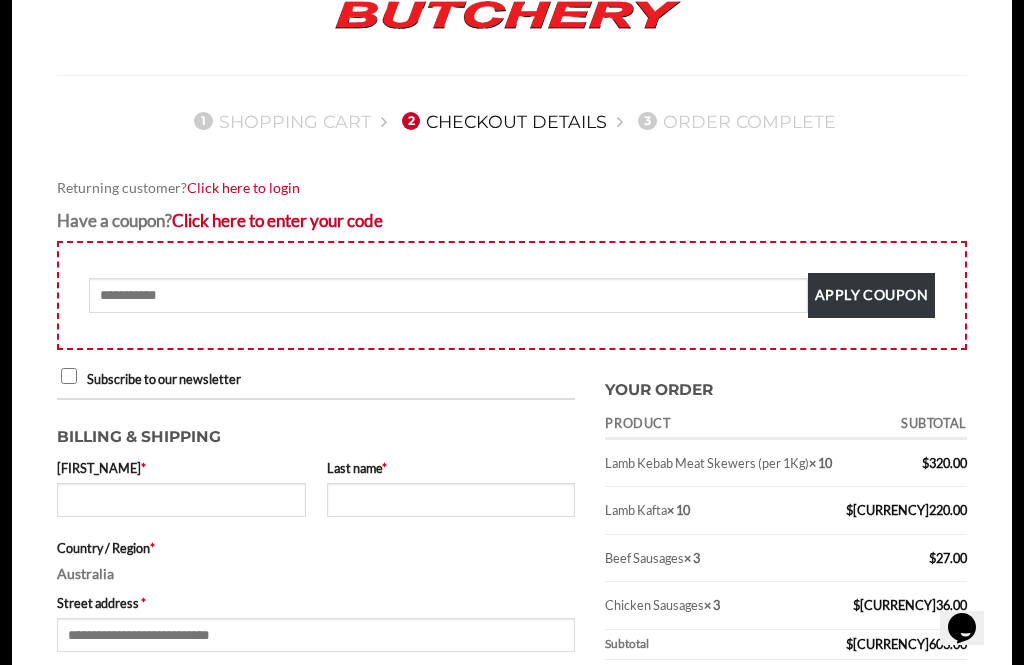 scroll, scrollTop: 141, scrollLeft: 0, axis: vertical 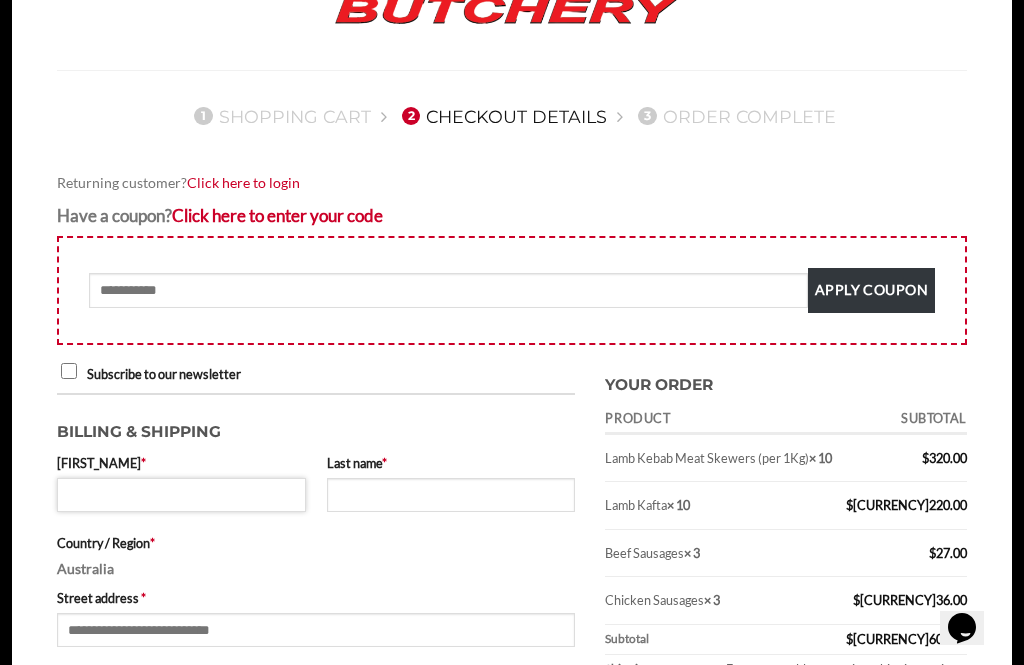 click on "[FIRST_NAME] *" at bounding box center [181, 495] 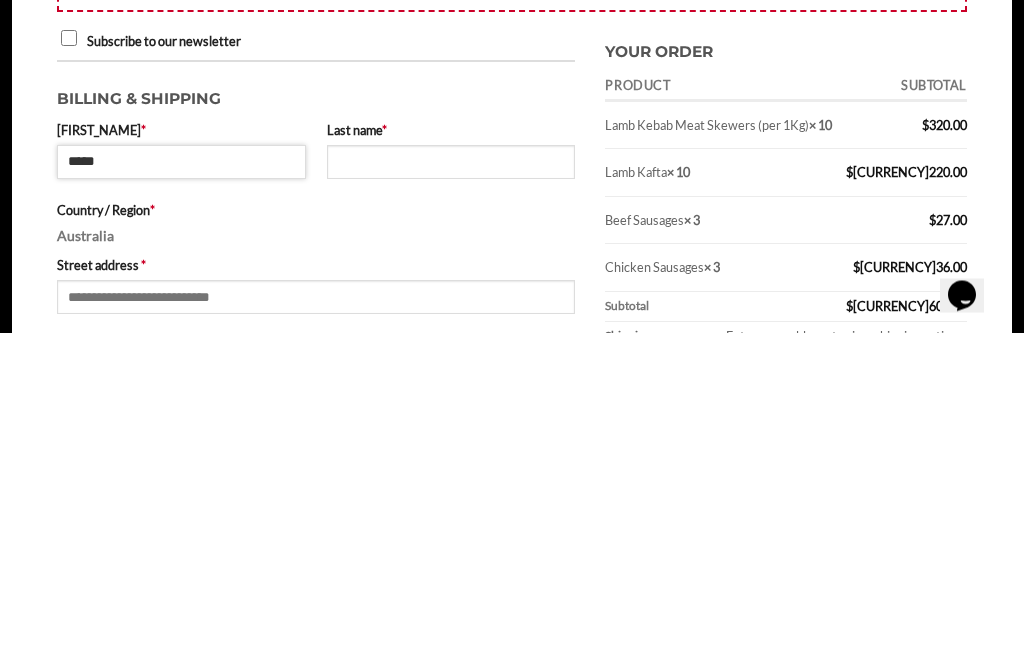 type on "*****" 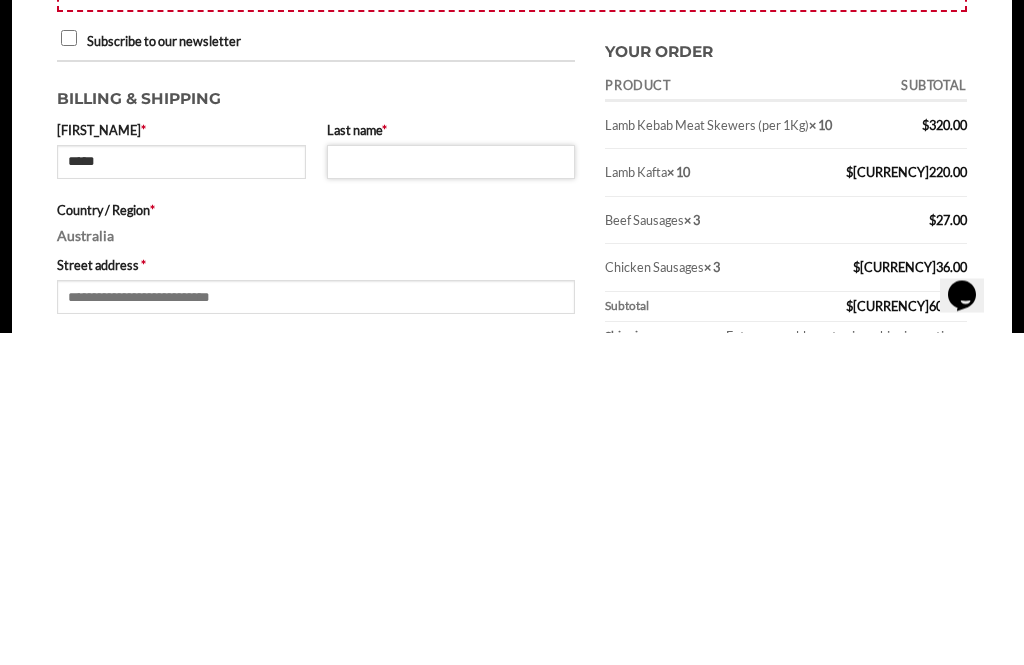click on "Last name  *" at bounding box center (451, 495) 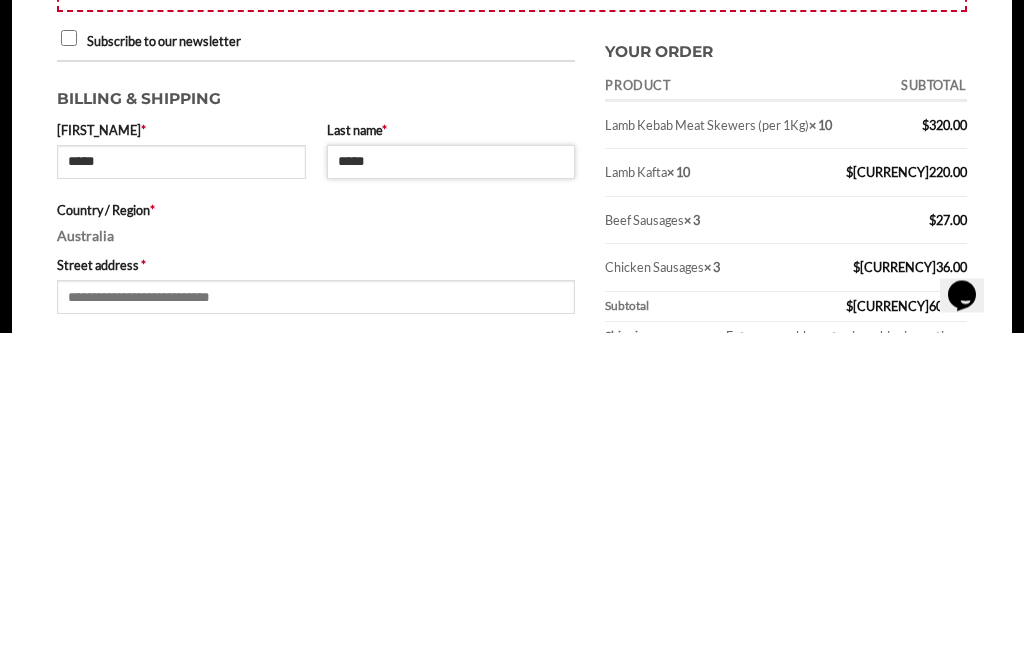 scroll, scrollTop: 156, scrollLeft: 0, axis: vertical 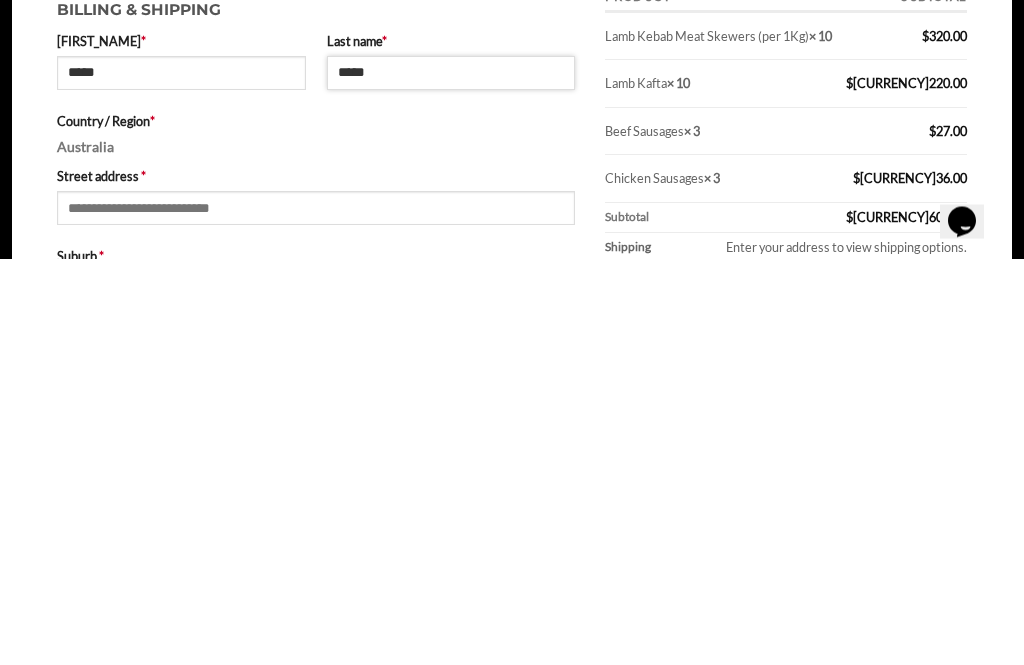 type on "*****" 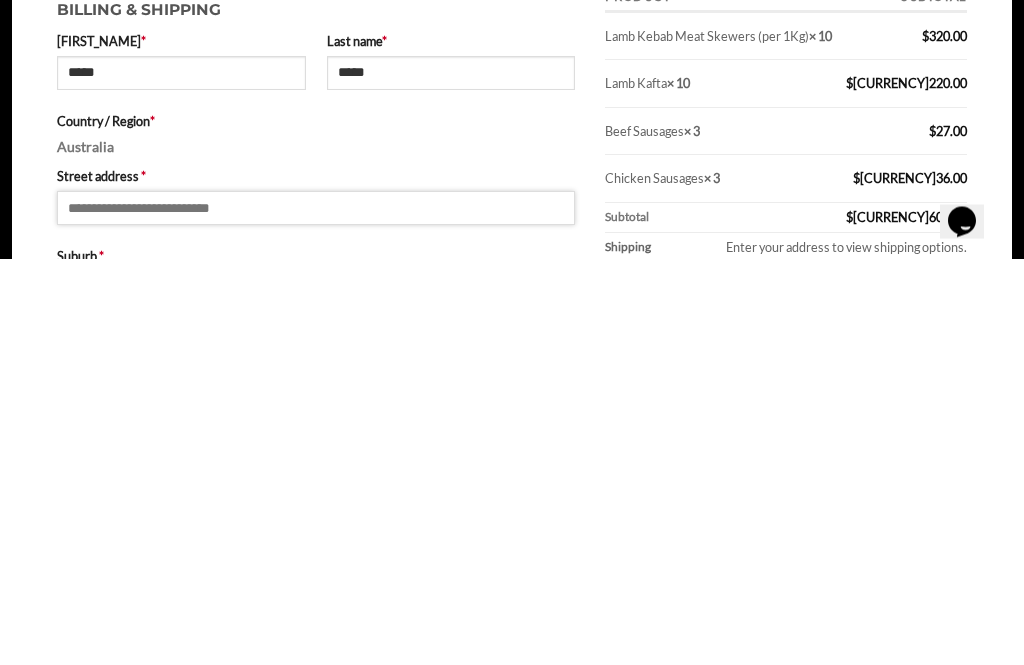 click on "[STREET] [LOCATION] *" at bounding box center (316, 615) 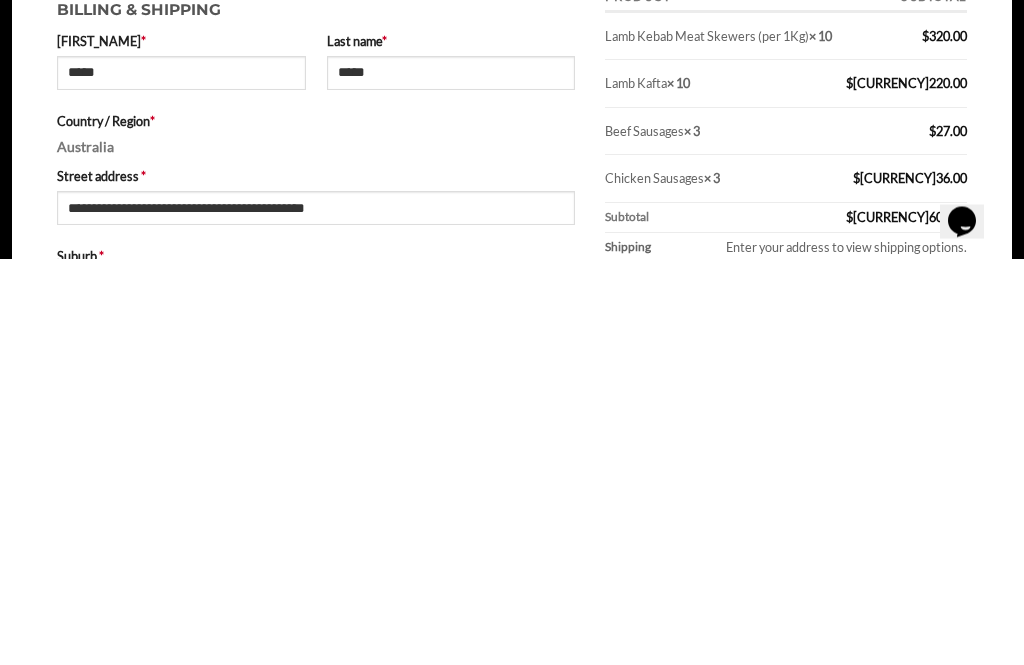 scroll, scrollTop: 563, scrollLeft: 0, axis: vertical 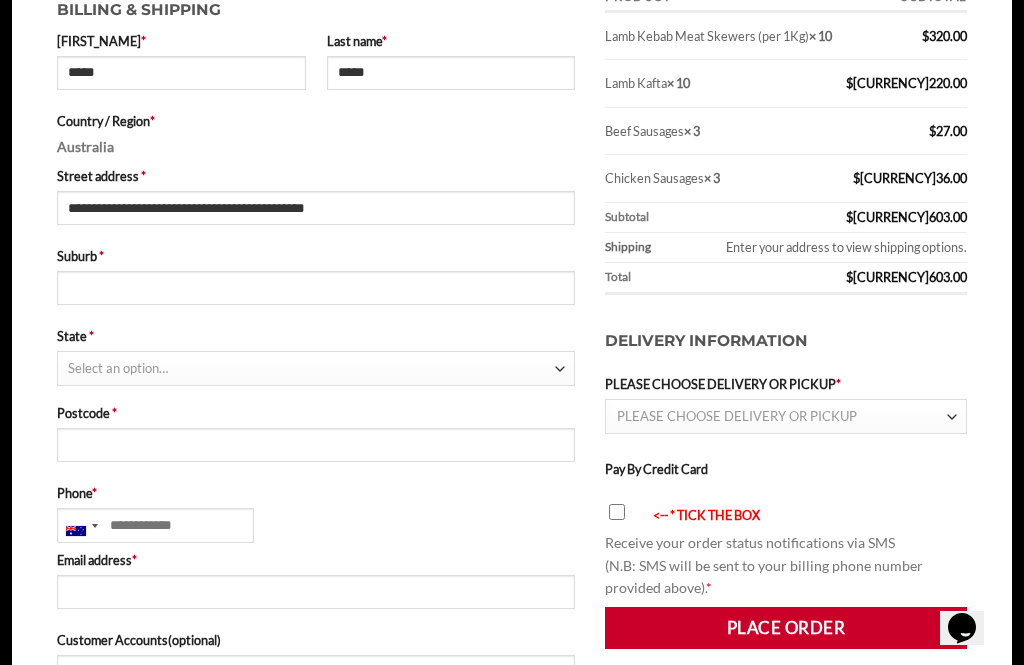 type on "**********" 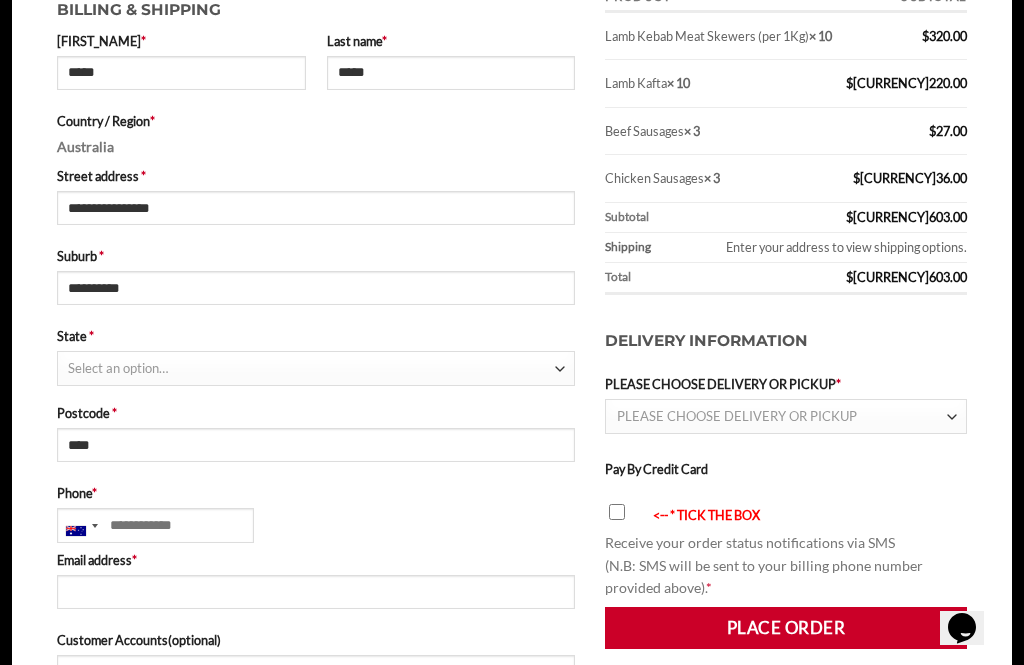 select on "***" 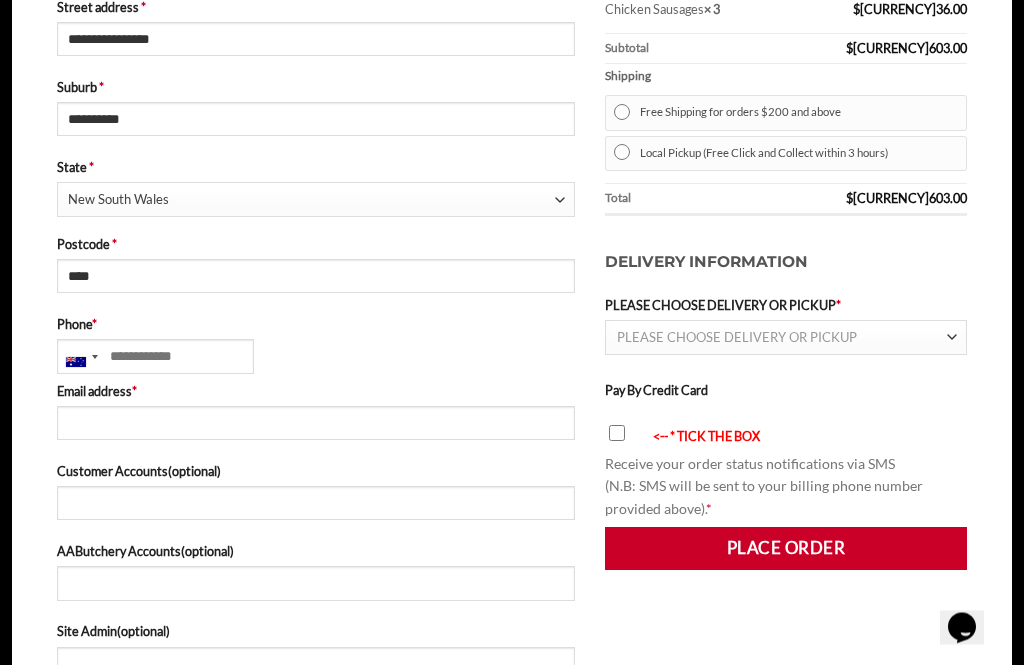 scroll, scrollTop: 731, scrollLeft: 0, axis: vertical 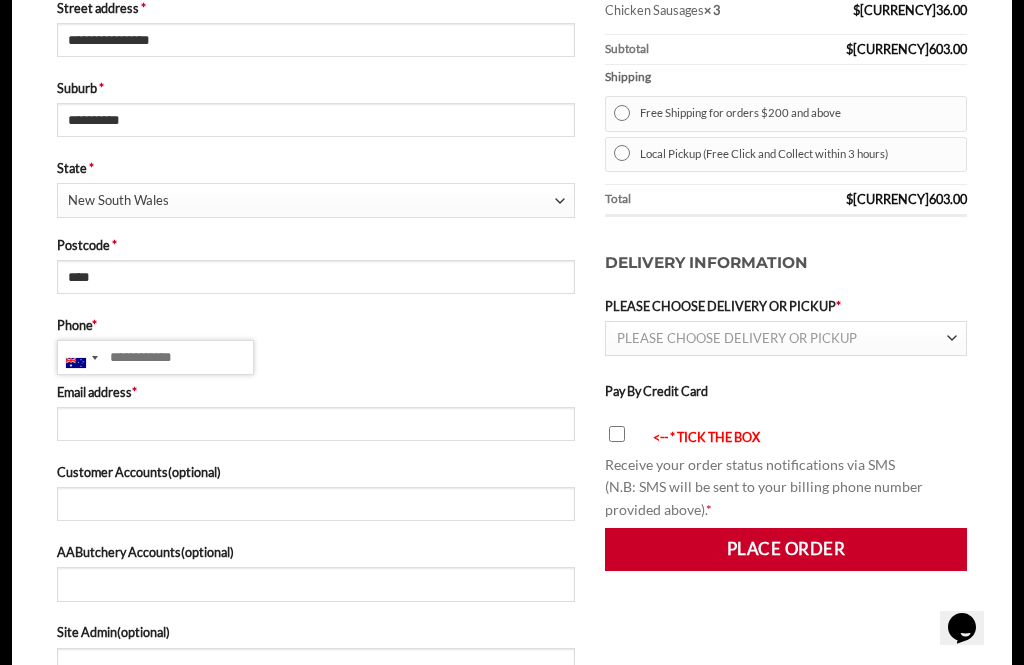 click on "Phone  *" at bounding box center (155, 357) 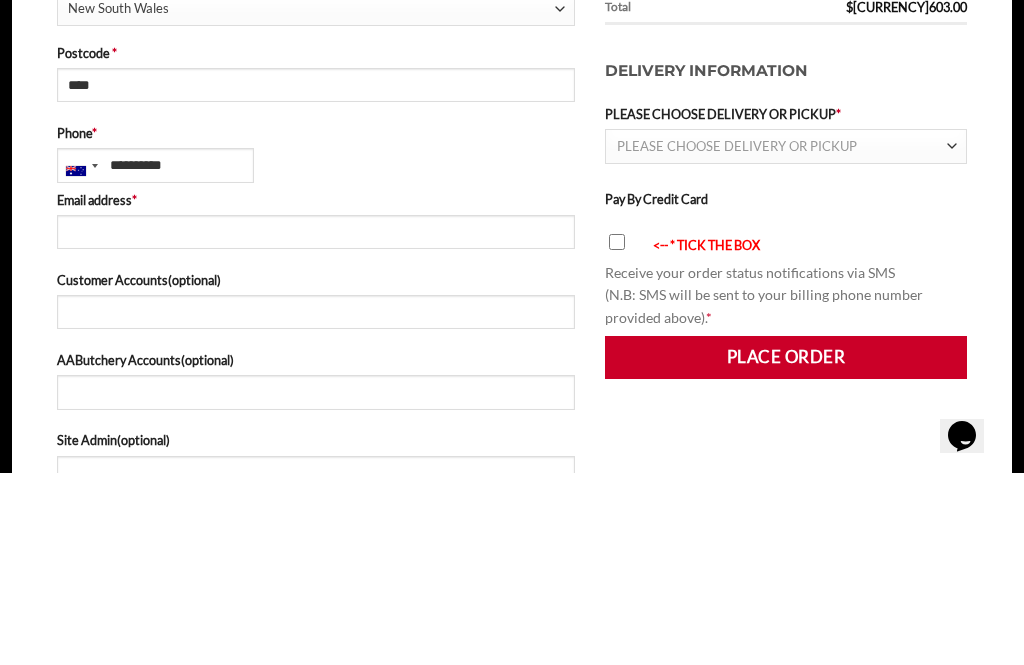 click on "[PHONE] * [COUNTRY] +[COUNTRY_CODE] * [PHONE] Invalid number ✓ Valid" at bounding box center [316, 345] 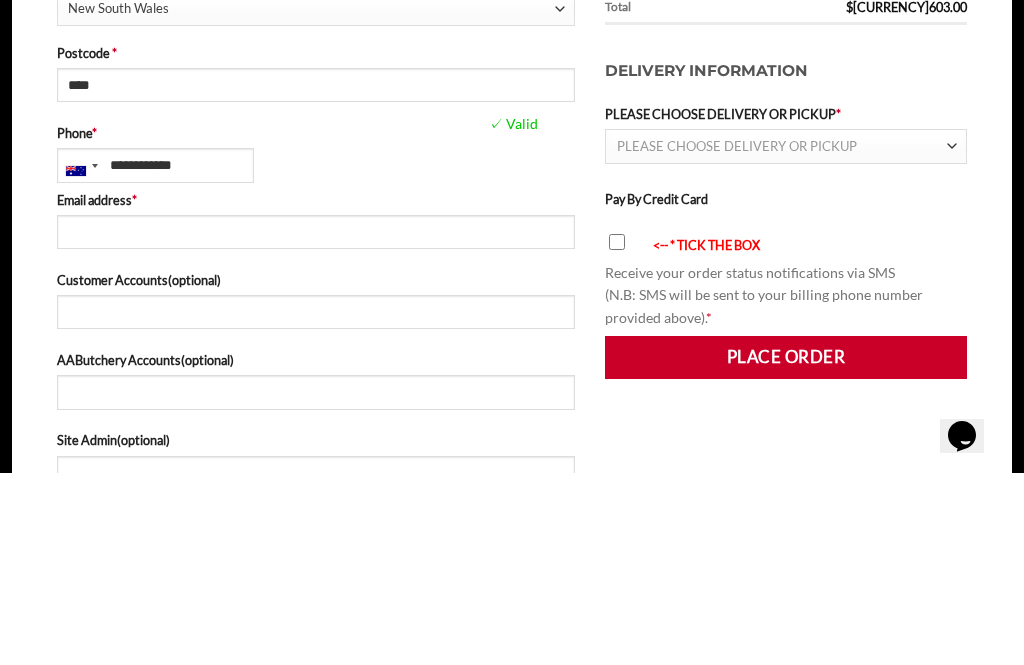scroll, scrollTop: 923, scrollLeft: 0, axis: vertical 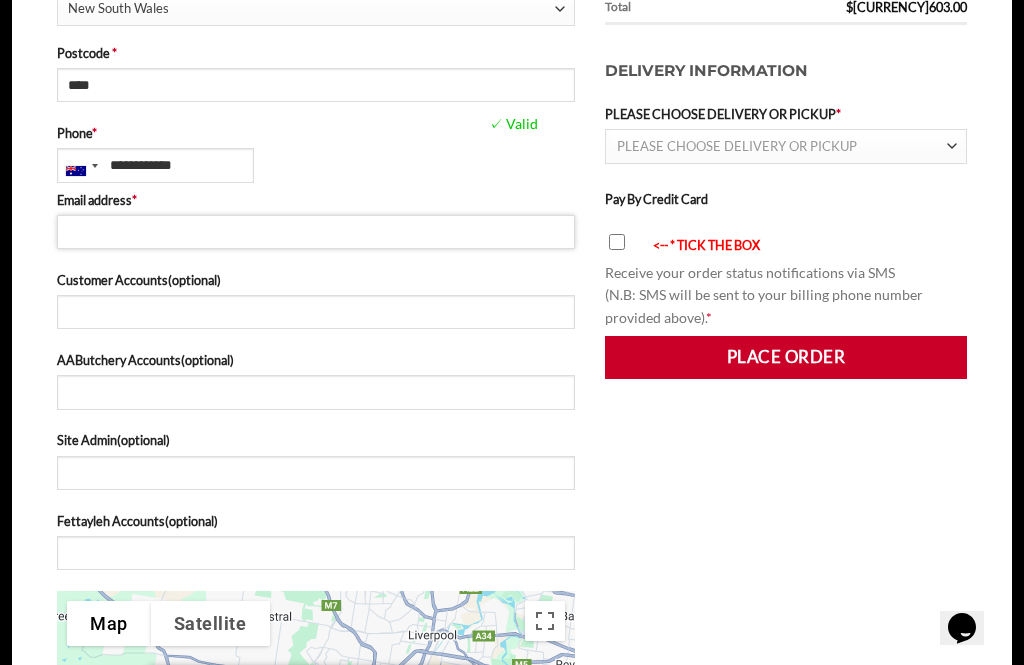 click on "[EMAIL] *" at bounding box center (316, 232) 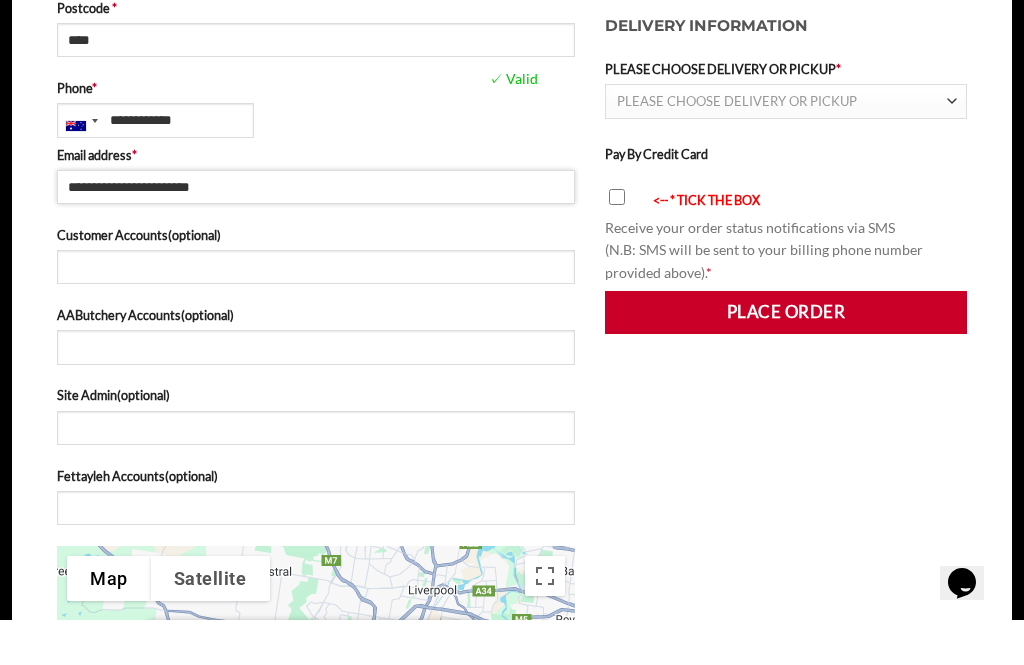 type on "**********" 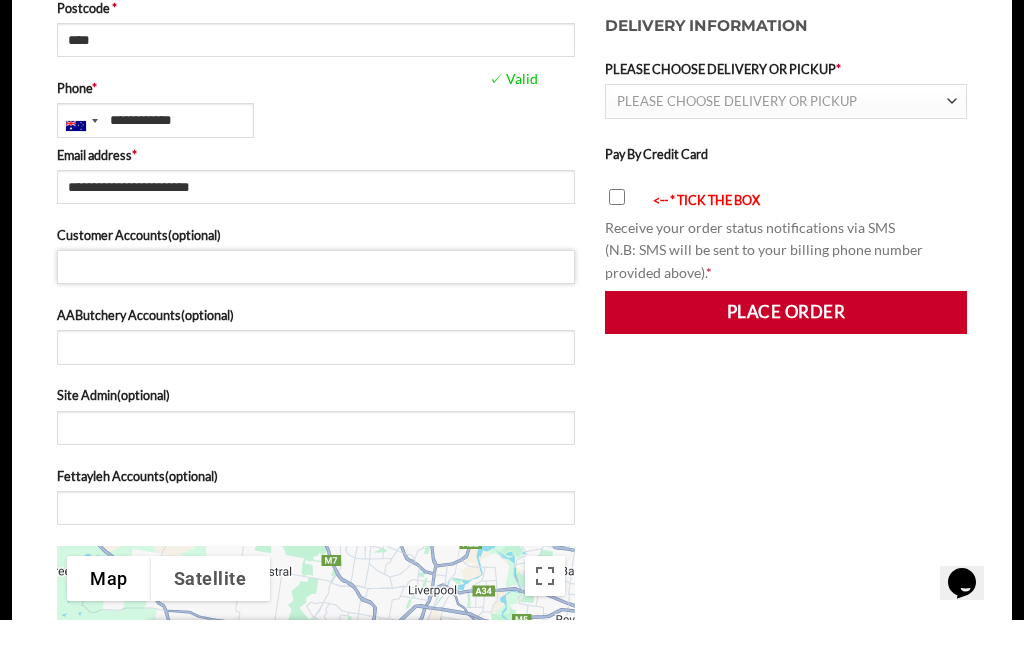 click on "Customer Accounts  (optional)" at bounding box center (316, 312) 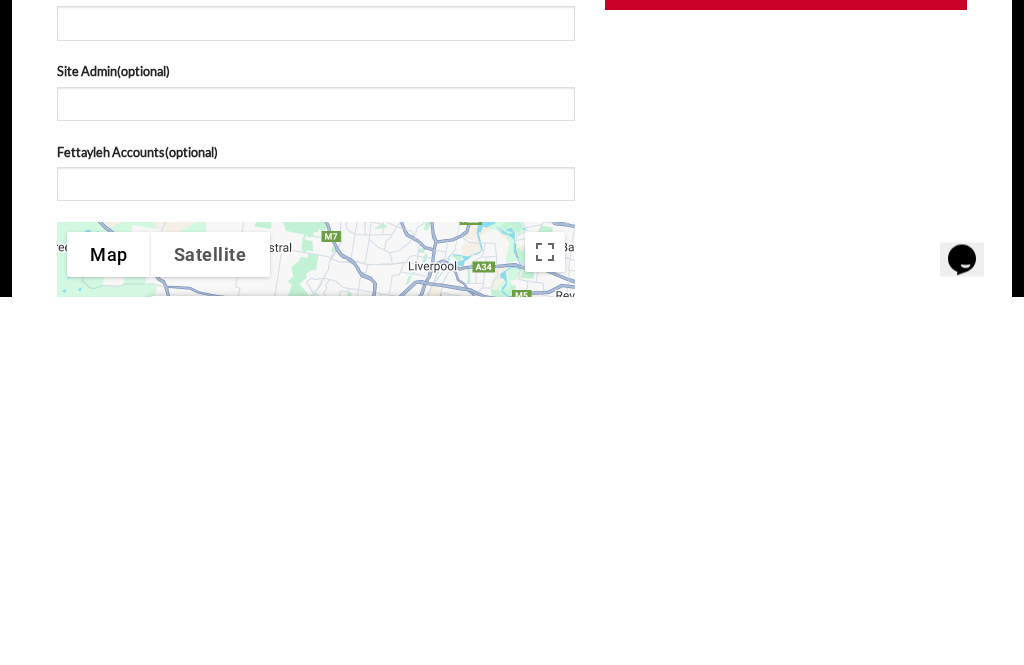 click on "Your order
Product
Subtotal
Lamb Kebab Meat Skewers (per 1Kg) 						  × 10
[CURRENCY] 320.00
Lamb Kafta 						  × 10
[CURRENCY] 220.00
Beef Sausages 						  × 3
[CURRENCY] 27.00
Chicken Sausages 						  × 3
[CURRENCY] 36.00
Subtotal
[CURRENCY] 603.00
Shipping
Free Shipping for orders [CURRENCY]200 and above
Local Pickup (Free Click and Collect within 3 hours)
Total
[CURRENCY] 603.00
Delivery Information *
* X *" at bounding box center [786, 289] 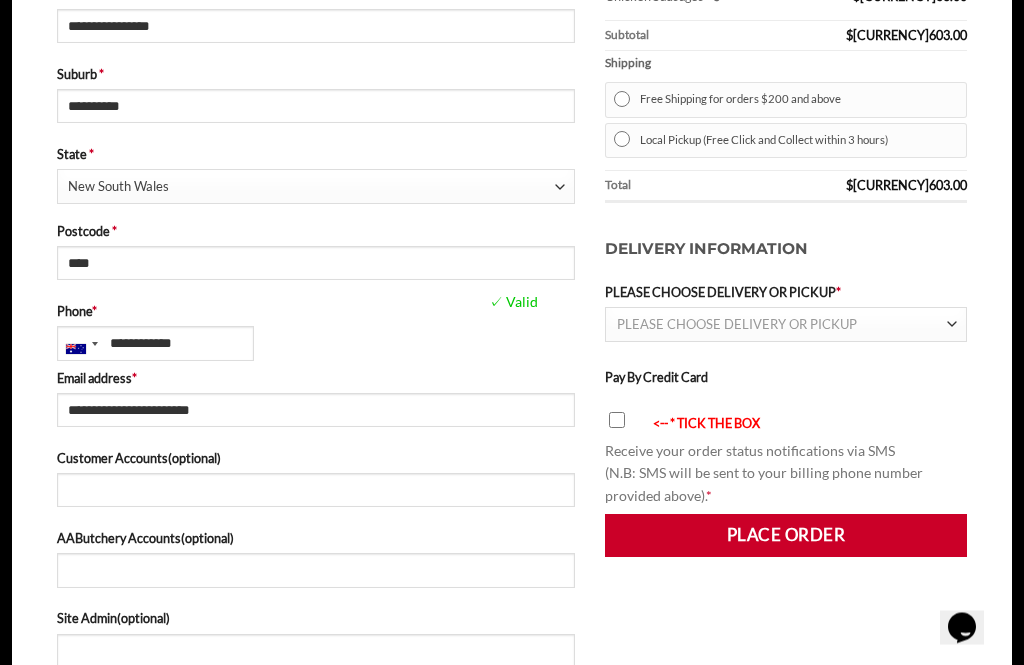 scroll, scrollTop: 750, scrollLeft: 0, axis: vertical 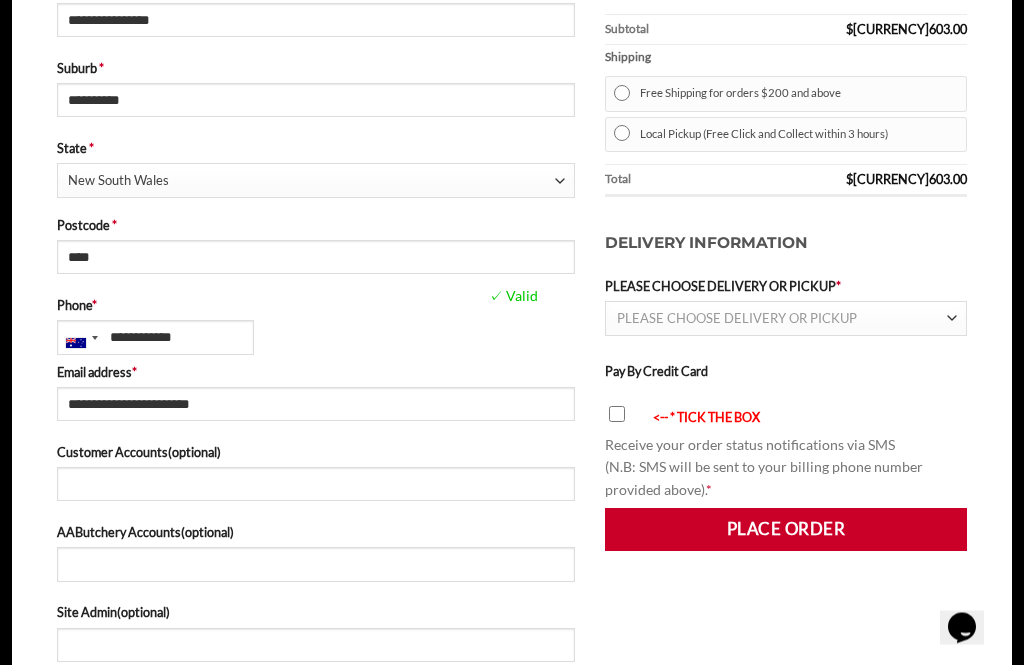 click at bounding box center [951, 320] 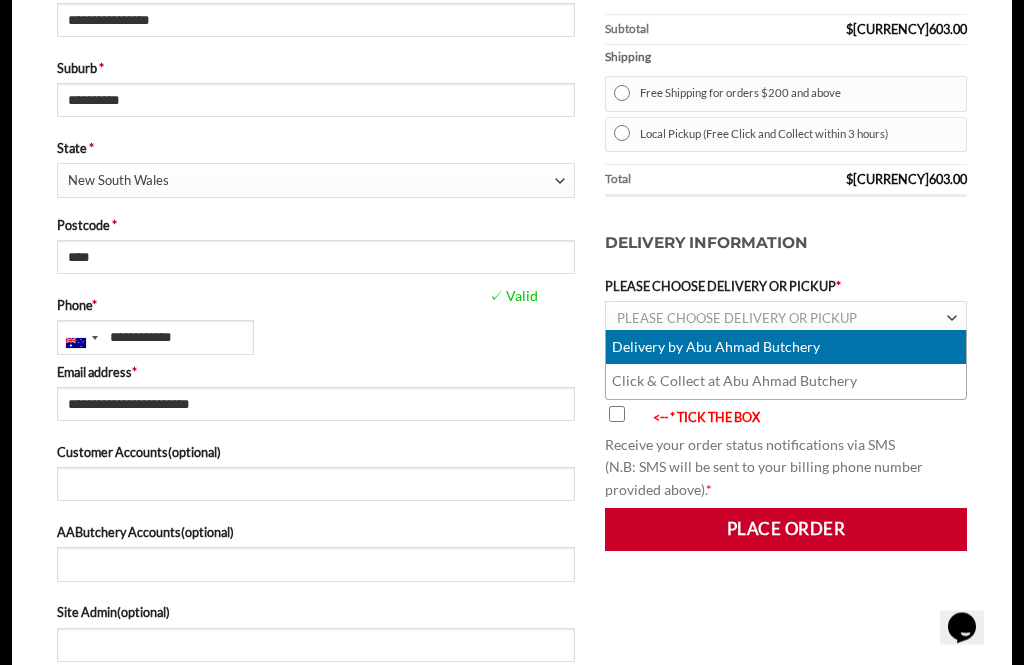 scroll, scrollTop: 751, scrollLeft: 0, axis: vertical 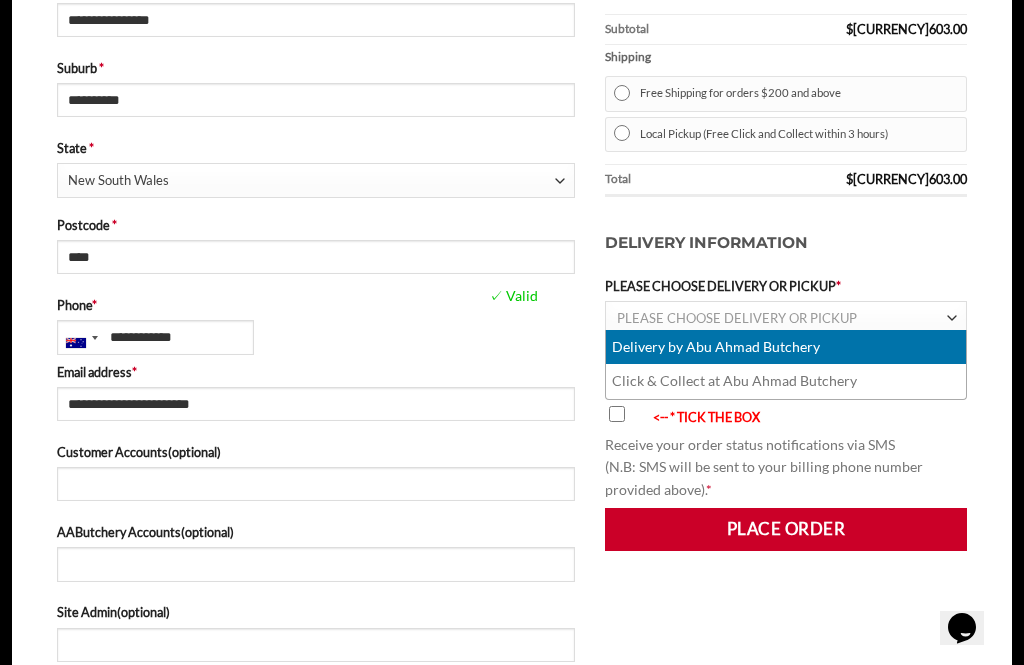 select on "********" 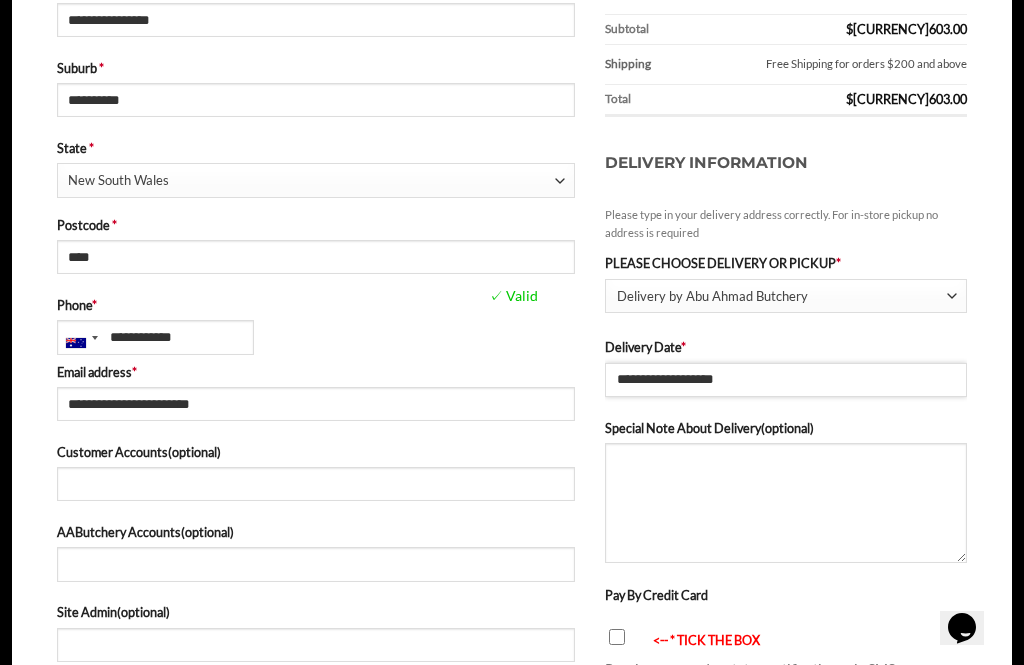 click on "**********" at bounding box center (786, 380) 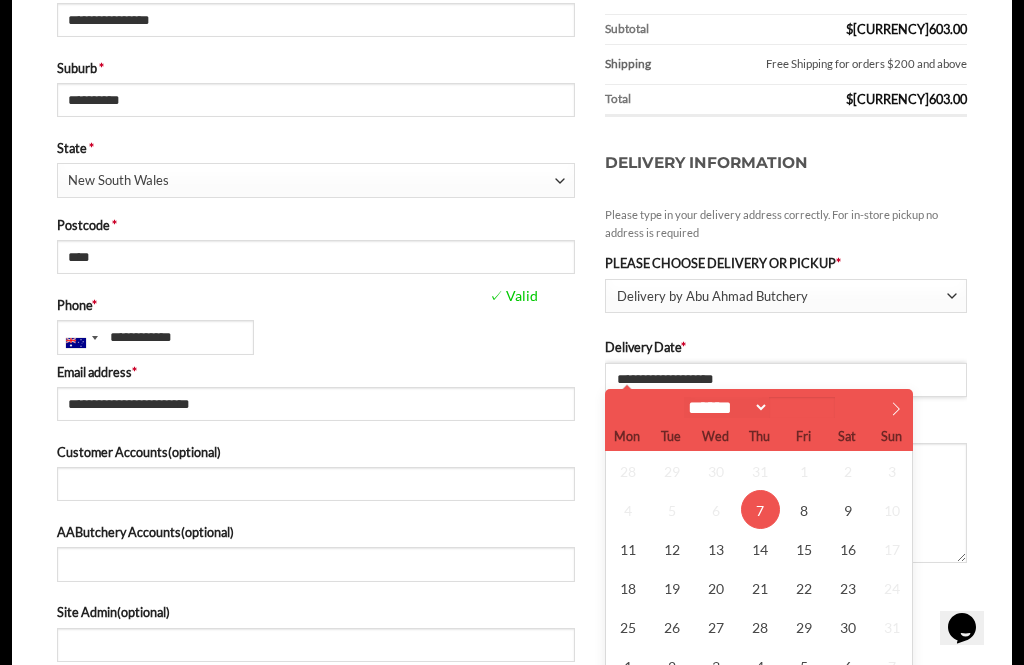 type on "**********" 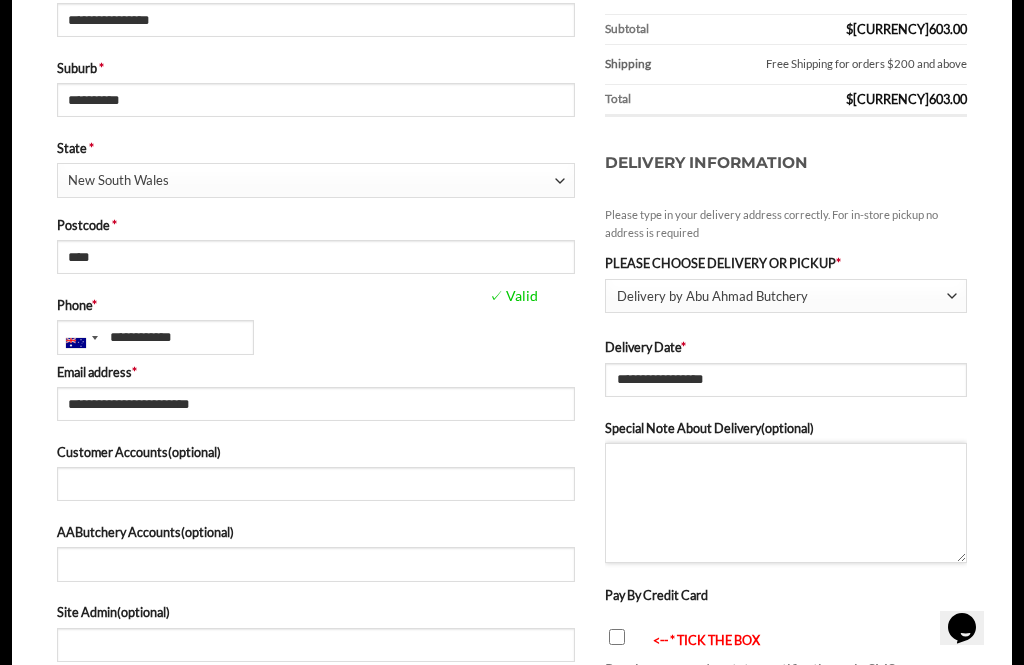 click on "Special Note About Delivery  (optional)" at bounding box center (786, 503) 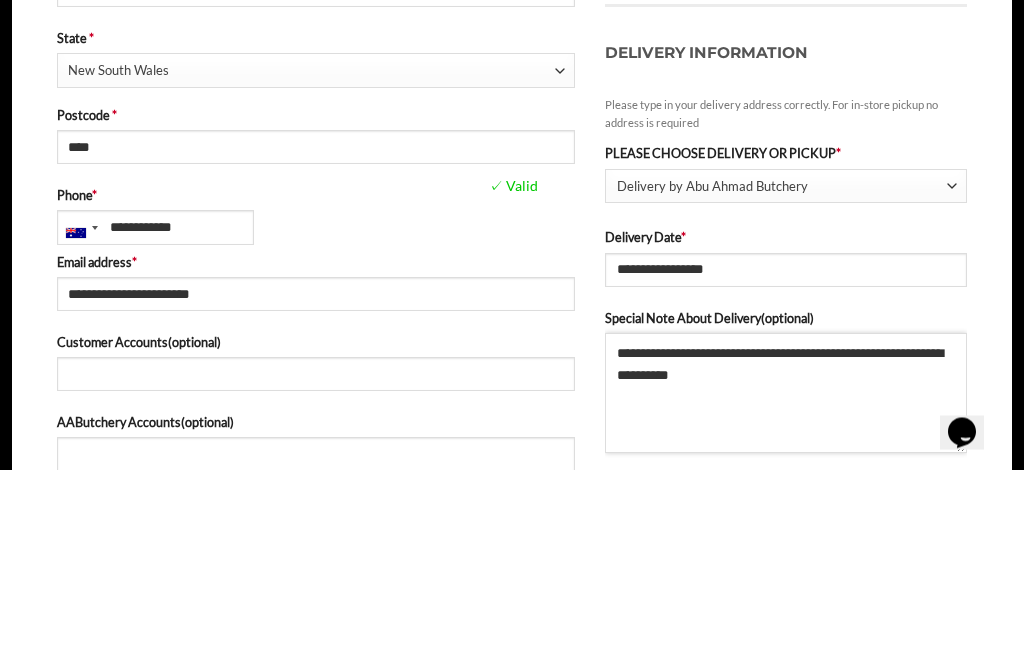 scroll, scrollTop: 666, scrollLeft: 0, axis: vertical 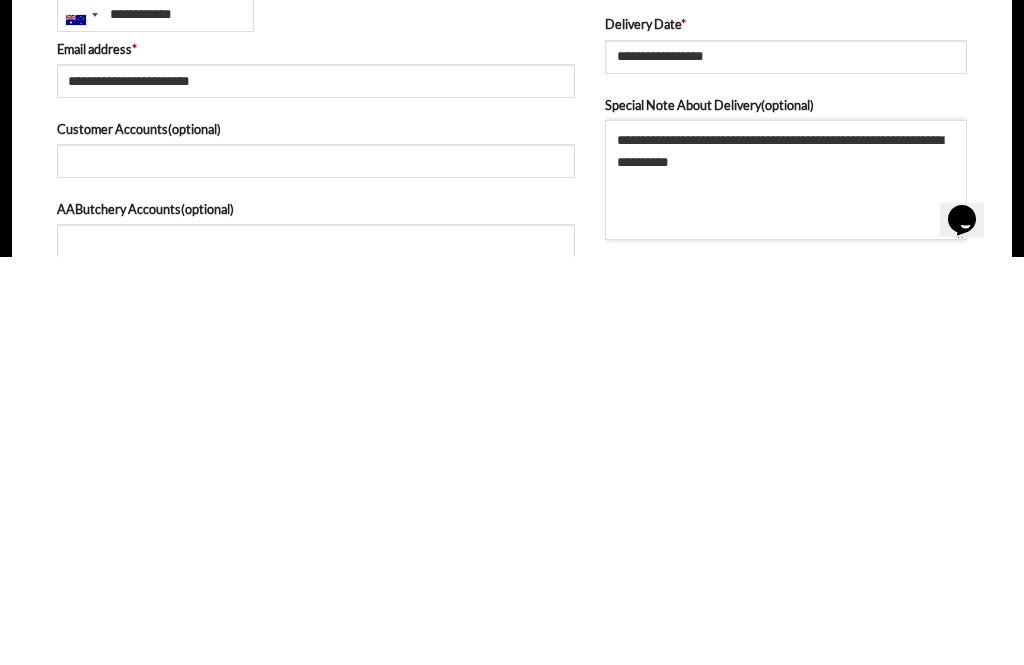click on "**********" at bounding box center (786, 588) 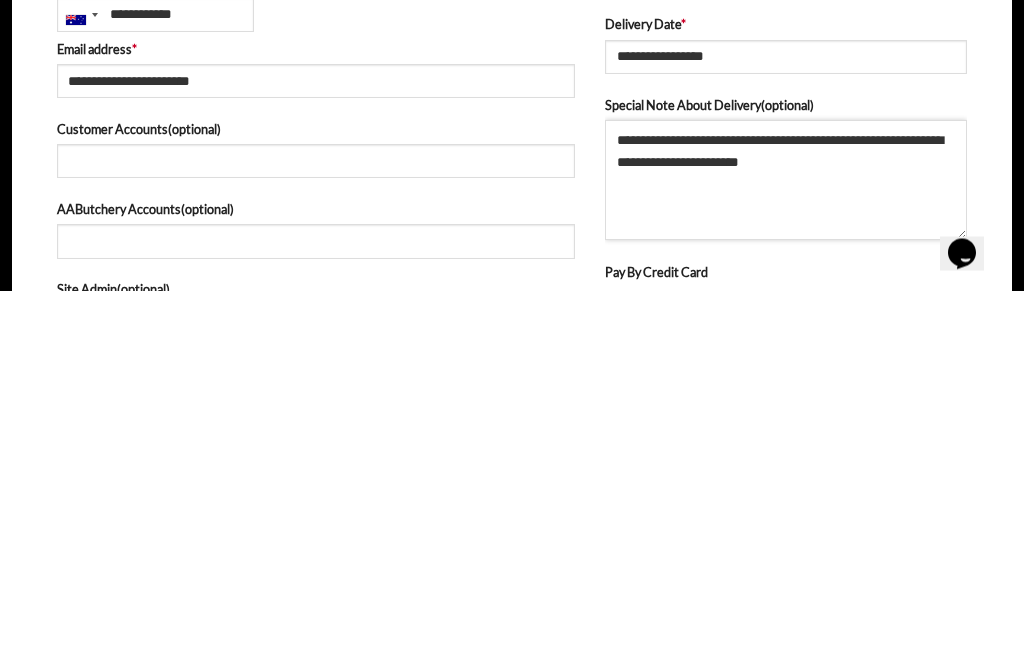 scroll, scrollTop: 700, scrollLeft: 0, axis: vertical 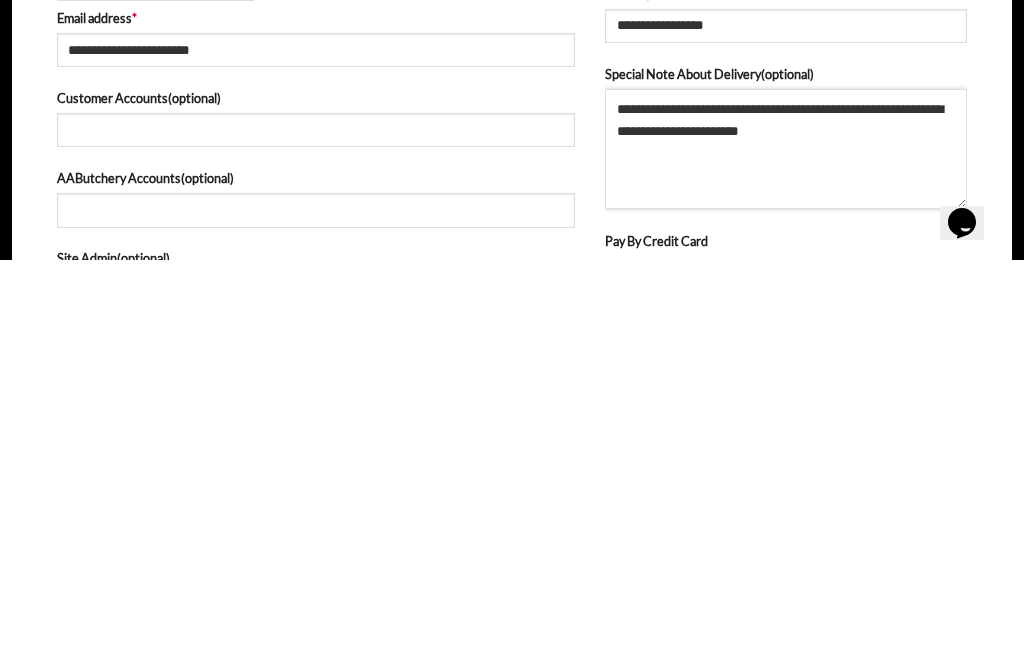 click on "**********" at bounding box center (786, 554) 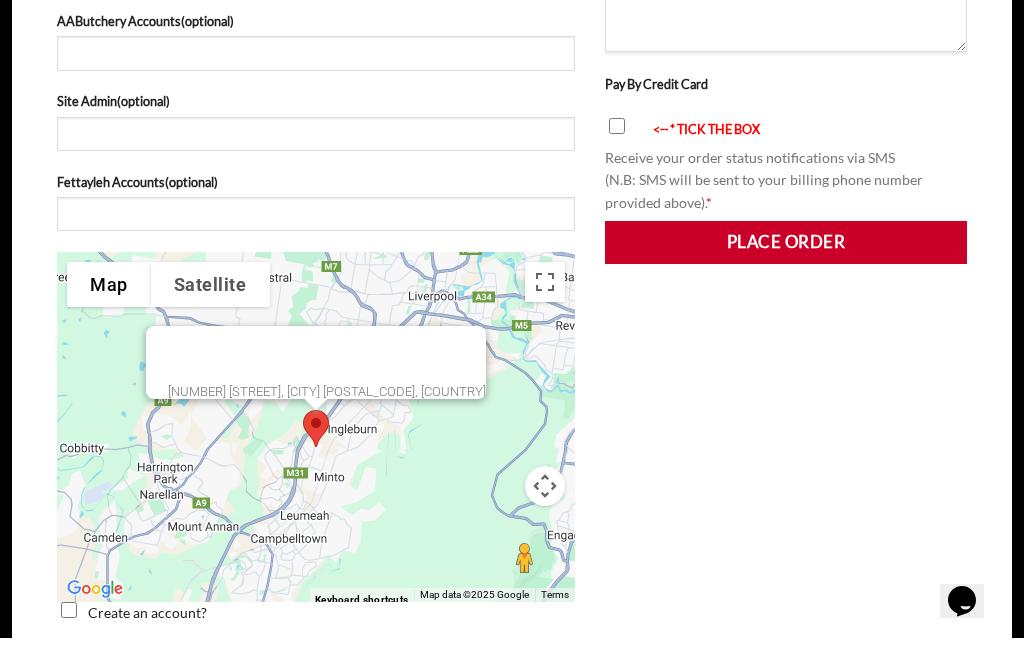 scroll, scrollTop: 1181, scrollLeft: 0, axis: vertical 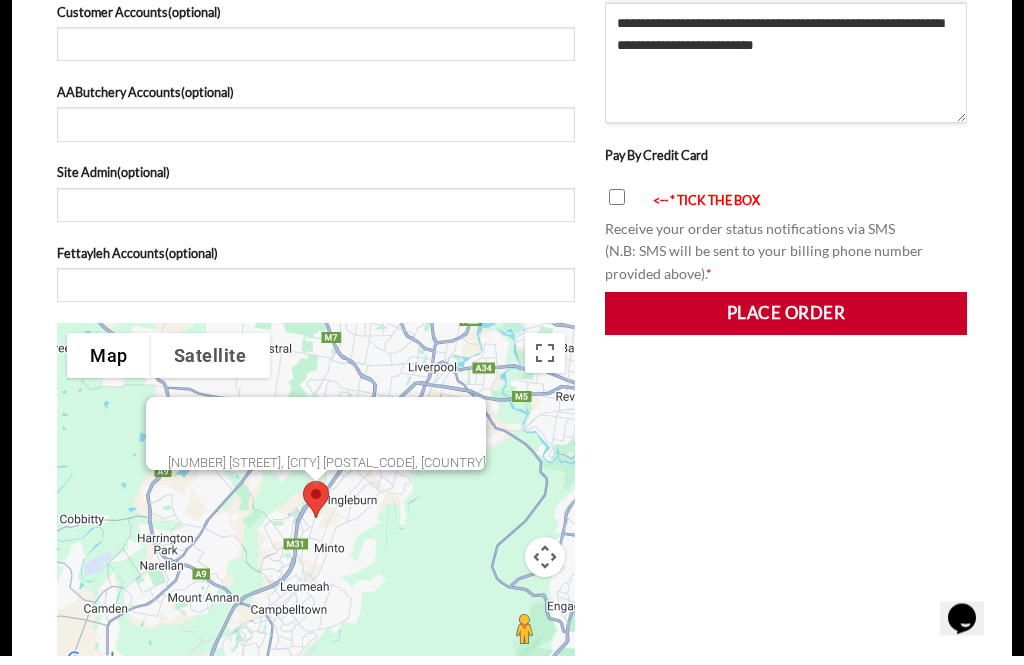 type on "**********" 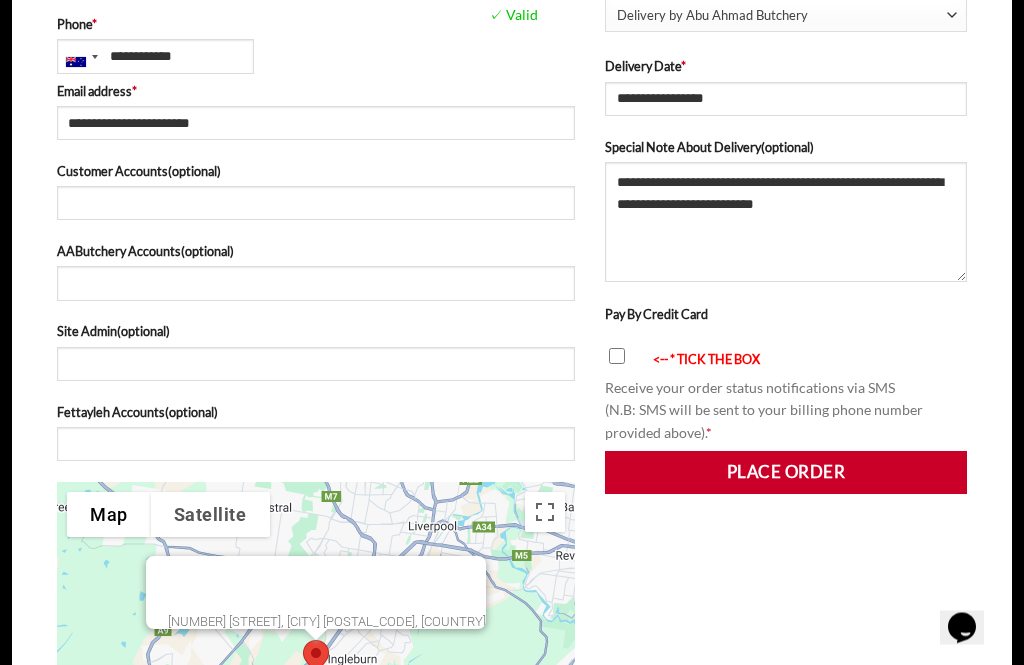 scroll, scrollTop: 1082, scrollLeft: 0, axis: vertical 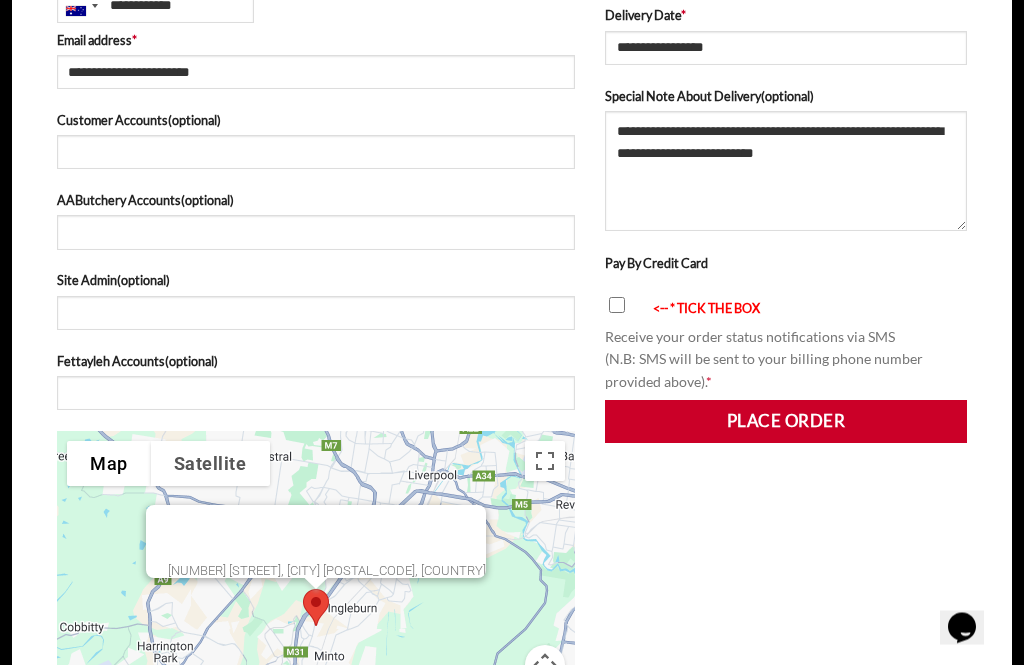 click on "Place order" at bounding box center (786, 422) 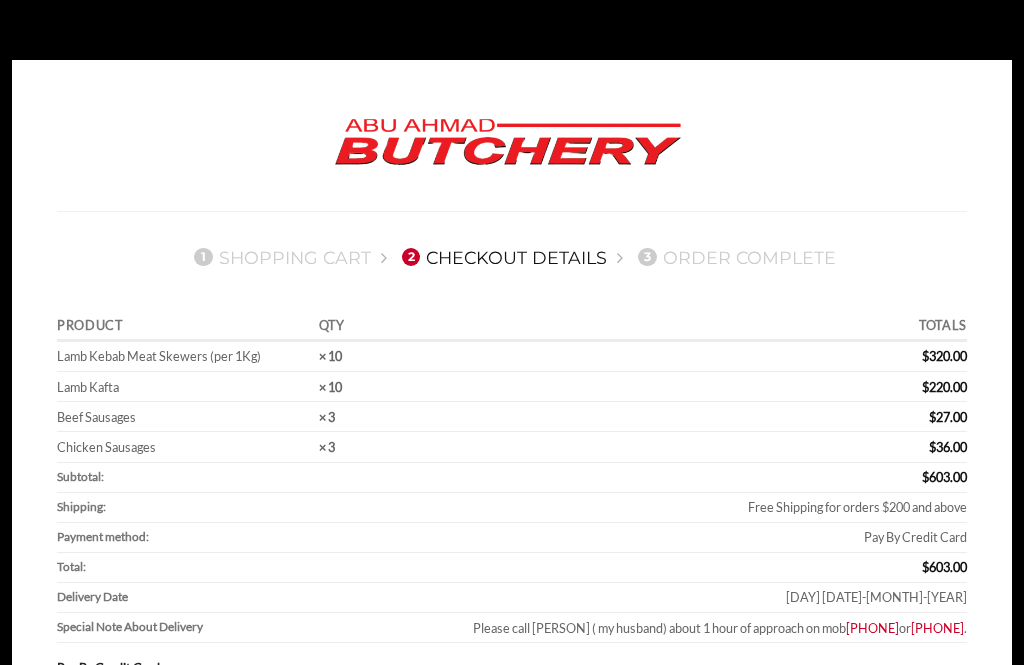 scroll, scrollTop: 0, scrollLeft: 0, axis: both 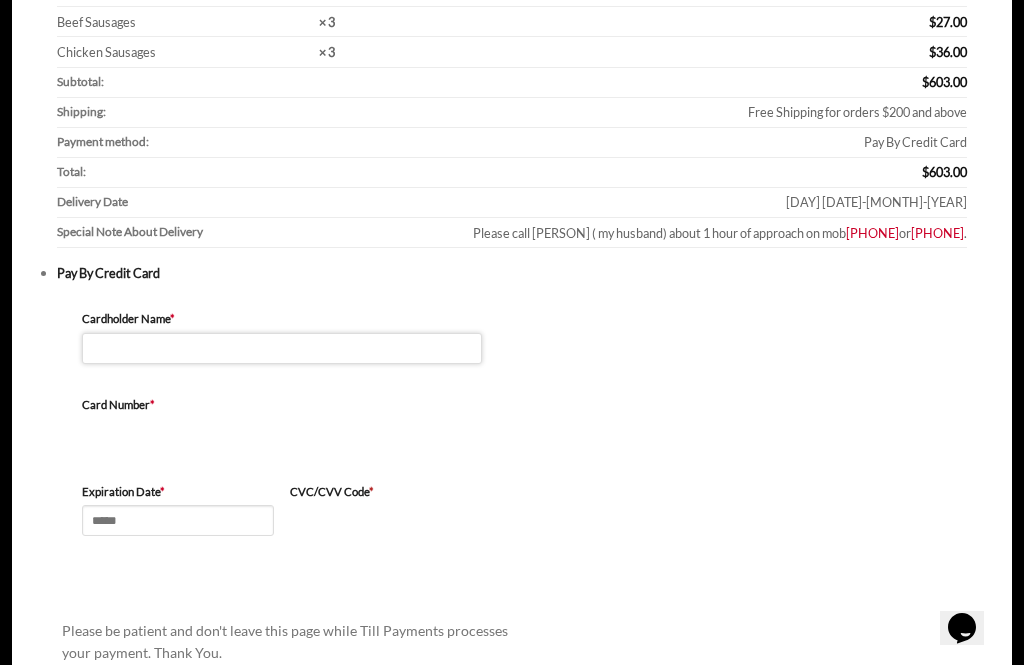 click on "Cardholder Name  *" at bounding box center (282, 348) 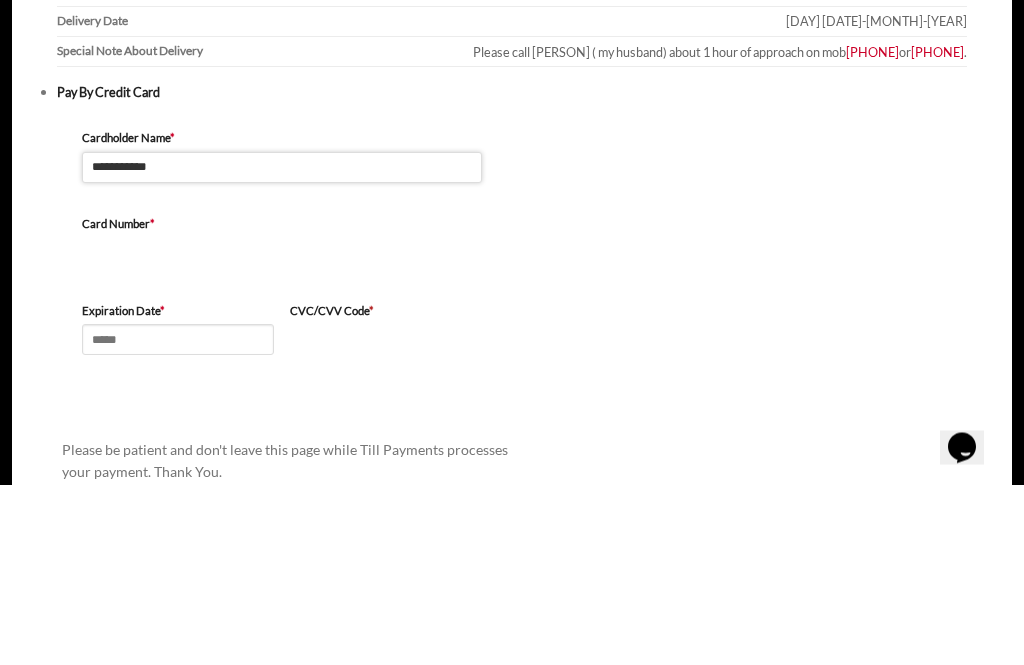 type on "**********" 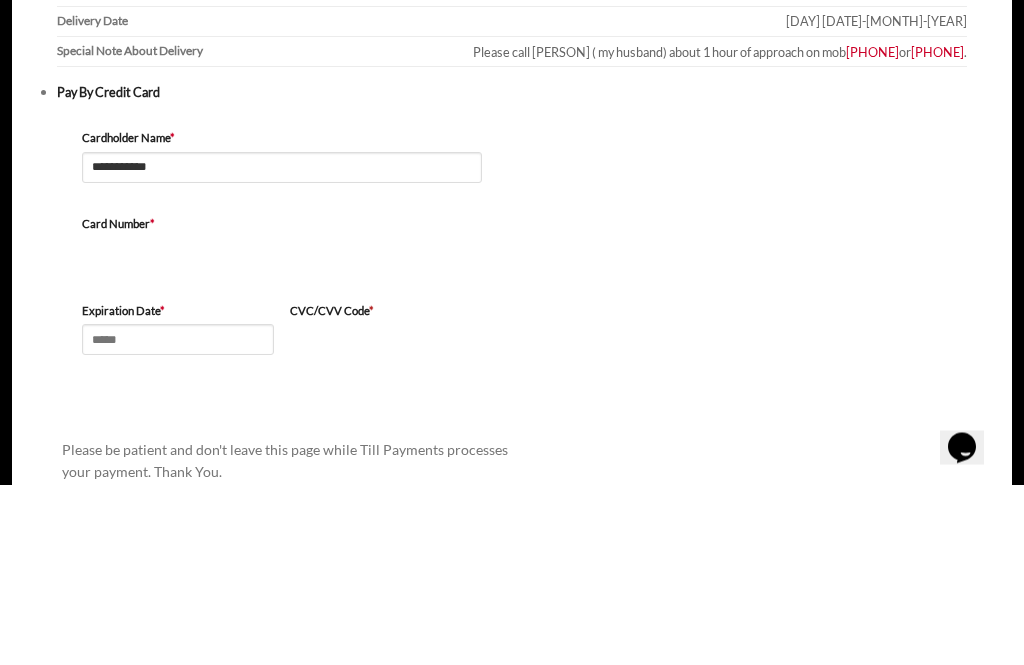 click on "**********" at bounding box center [512, 477] 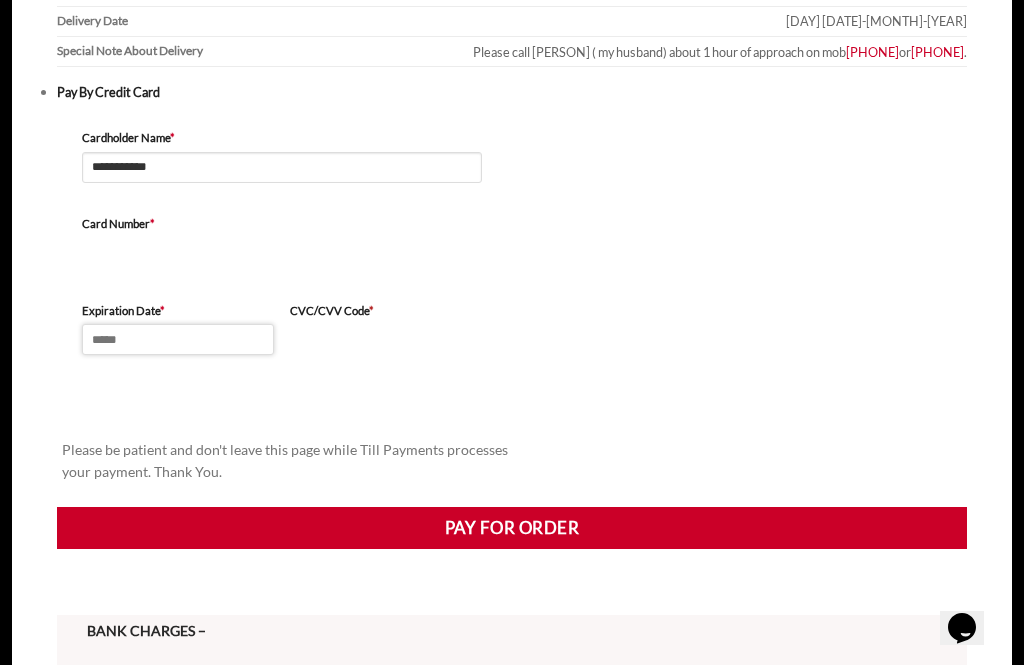 click on "Expiration Date  *" at bounding box center (178, 339) 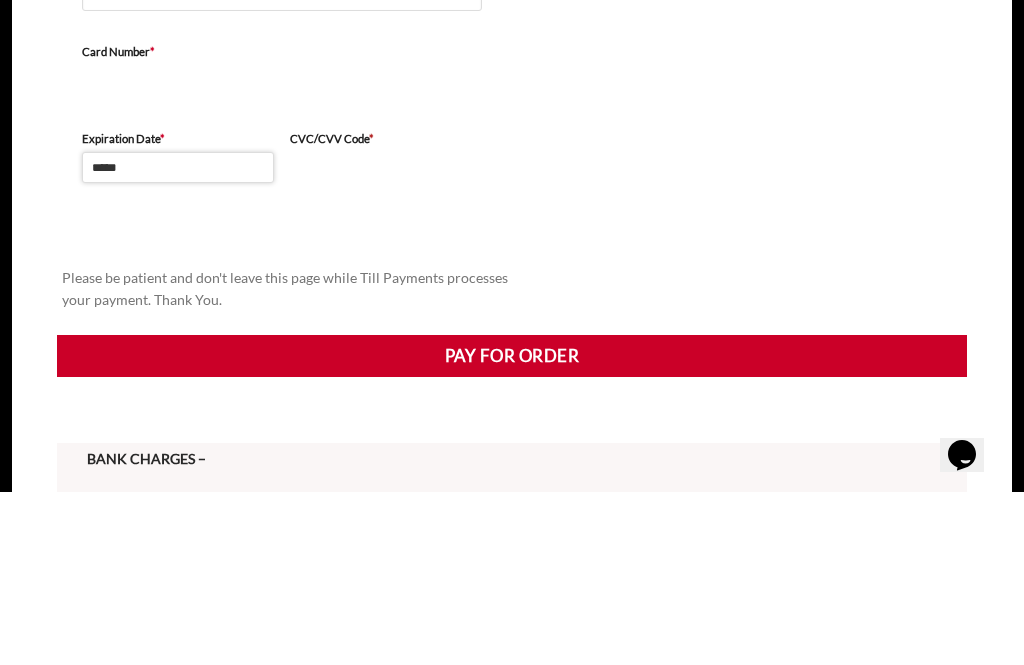 type on "*****" 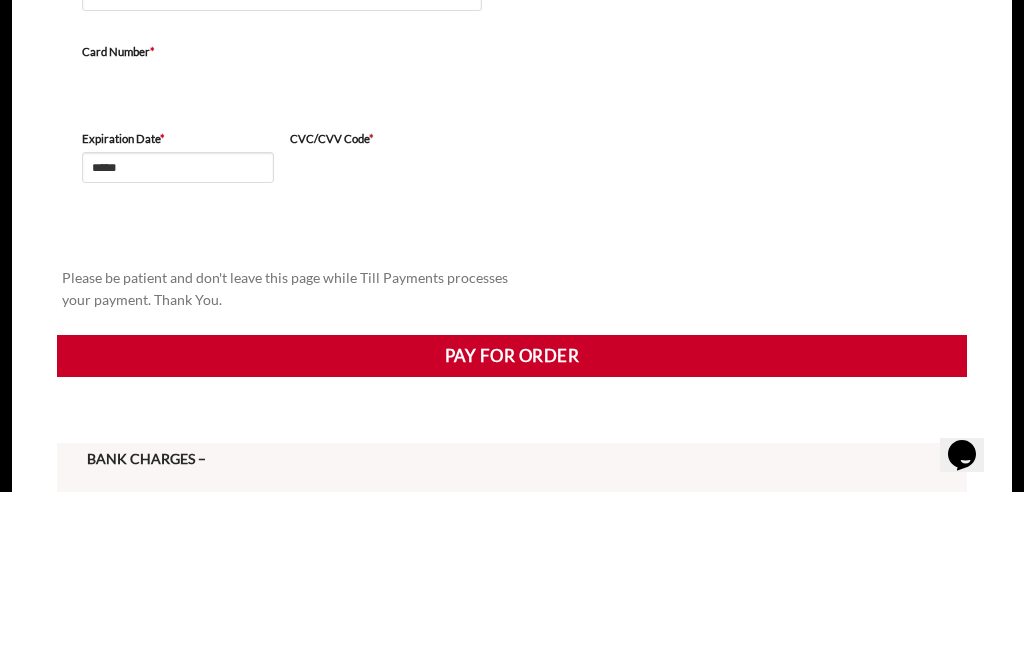 click on "**********" at bounding box center (512, 297) 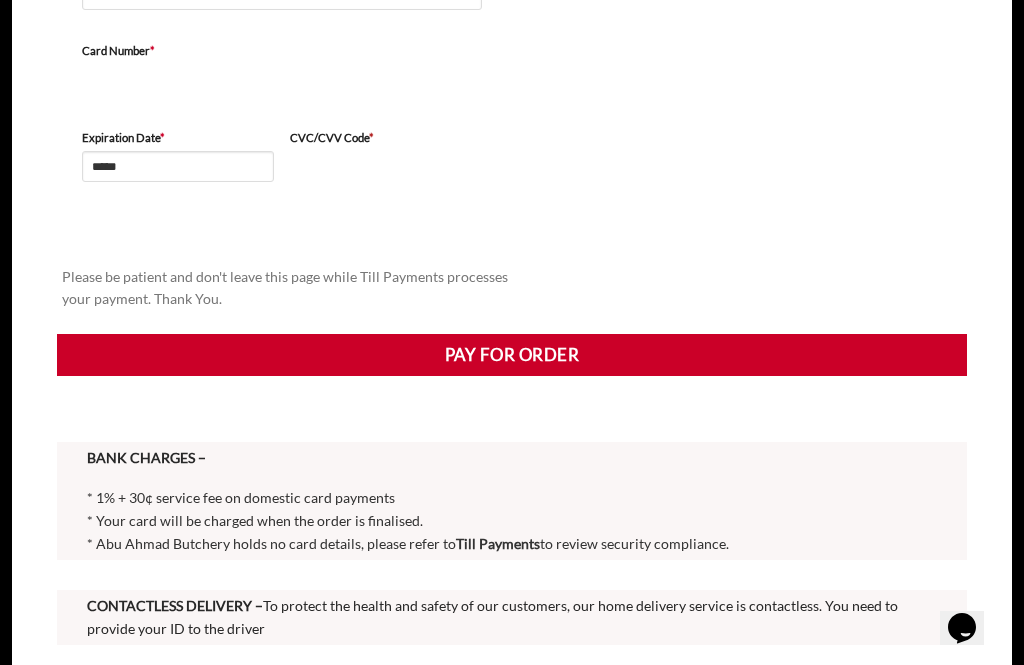 click on "Pay for order" at bounding box center (512, 355) 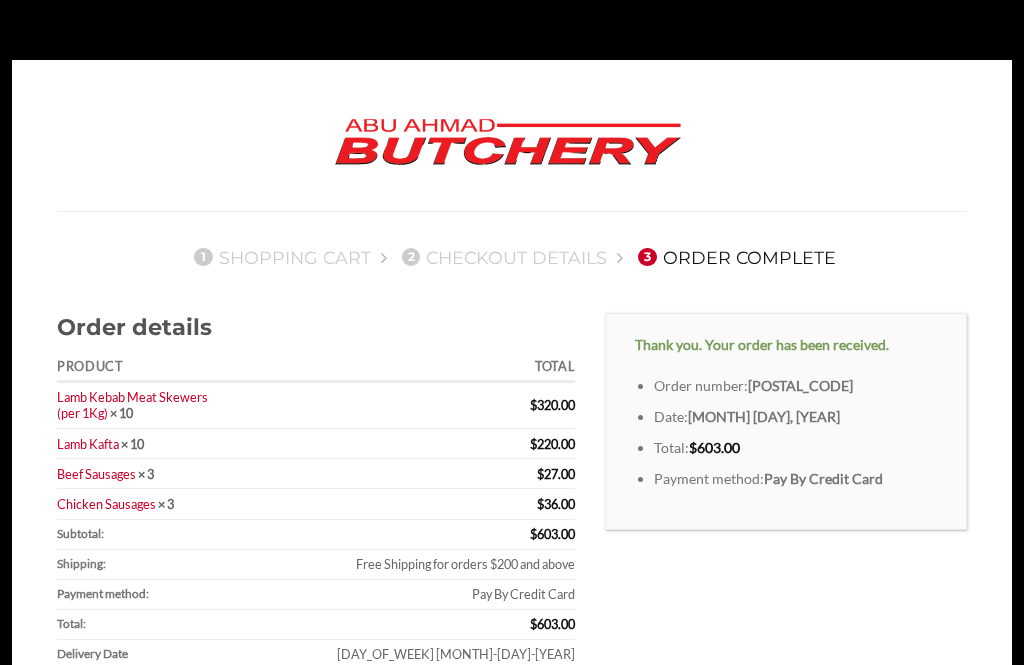 scroll, scrollTop: 0, scrollLeft: 0, axis: both 